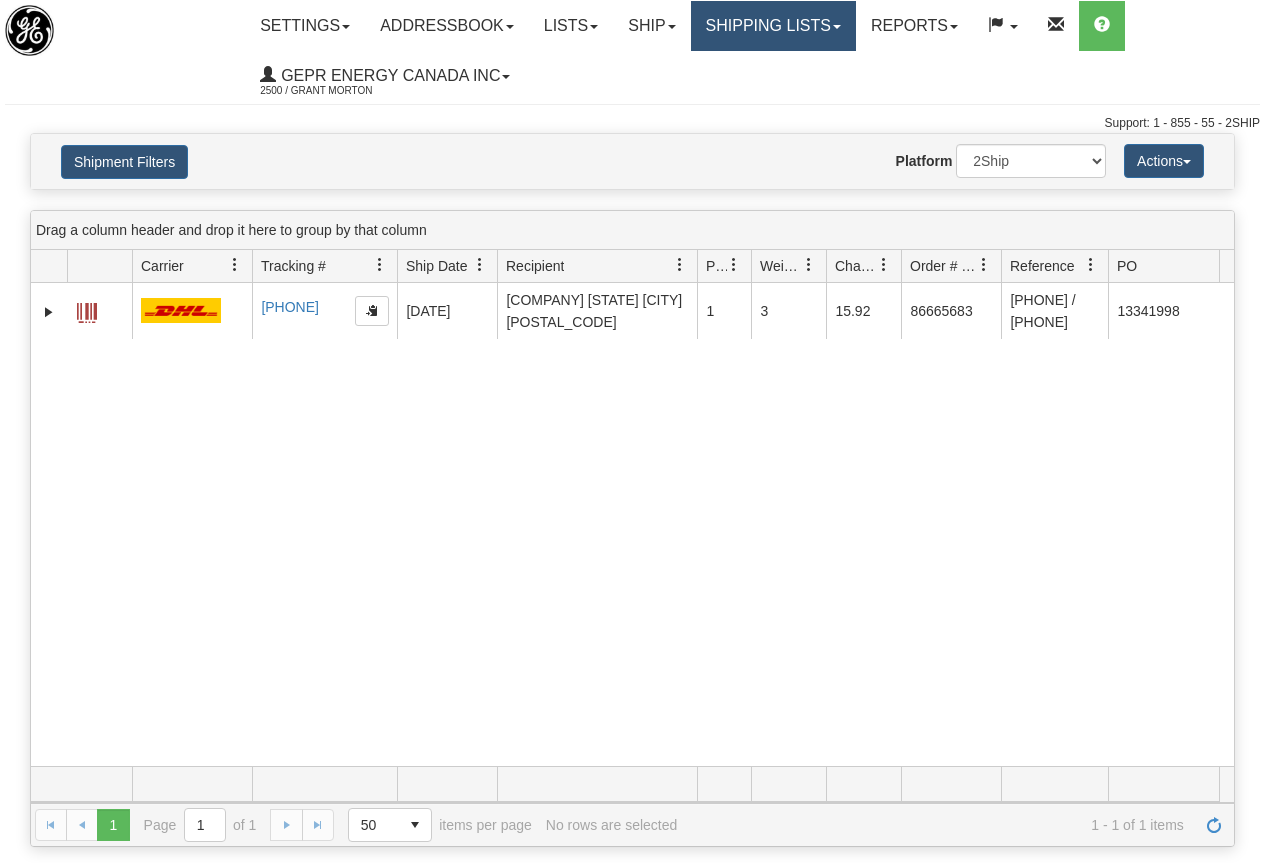 scroll, scrollTop: 0, scrollLeft: 0, axis: both 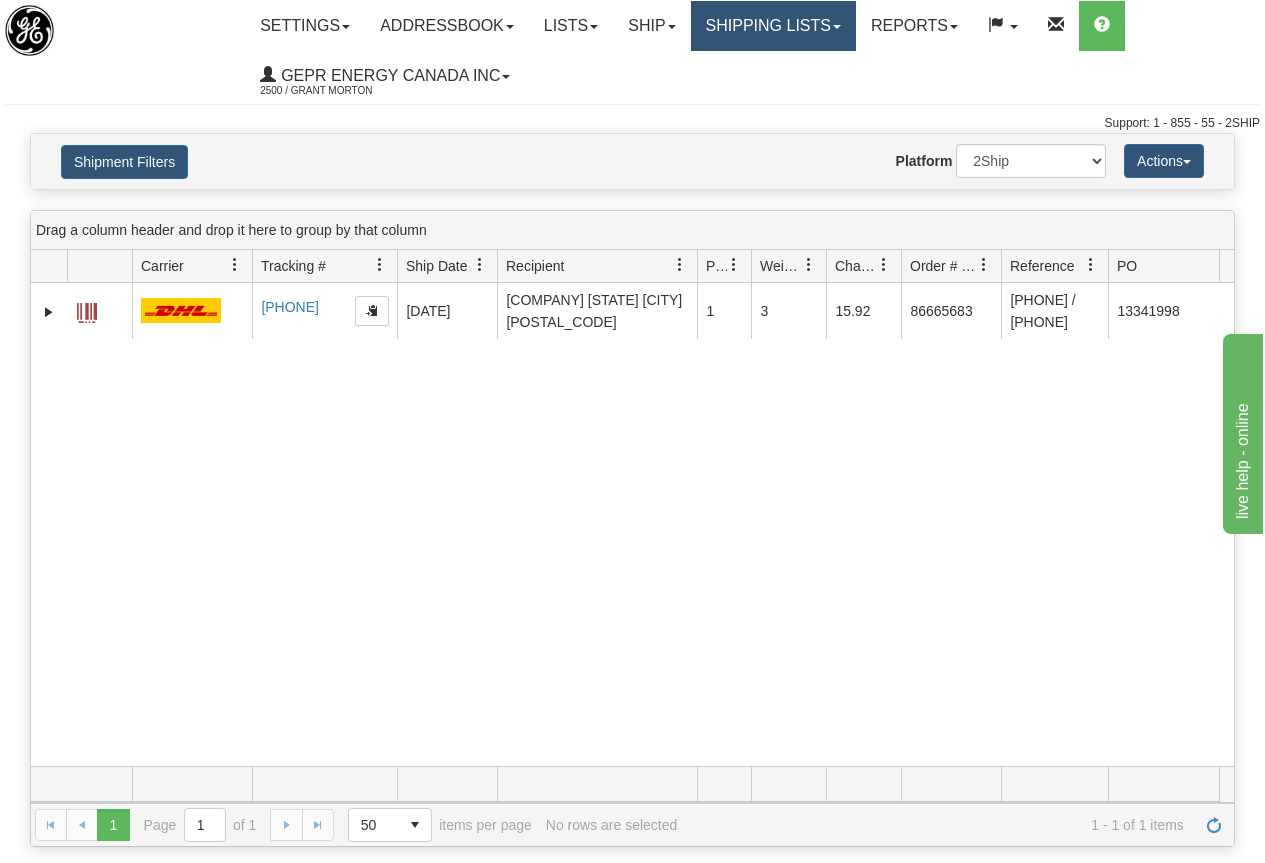 drag, startPoint x: 0, startPoint y: 0, endPoint x: 779, endPoint y: 15, distance: 779.1444 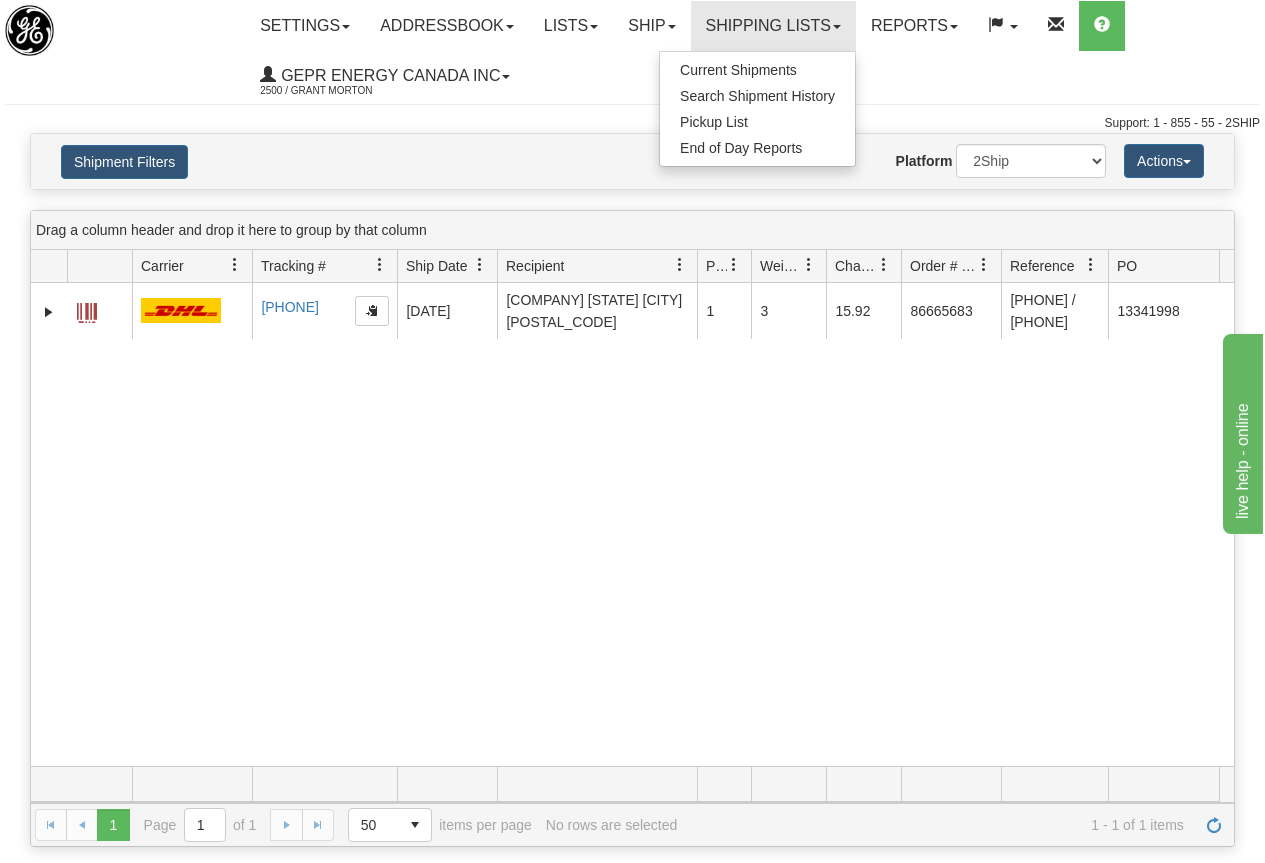 click on "Settings
Shipping Preferences
Fields Preferences
New
Store Connections
Addressbook
Recipients" at bounding box center (752, 51) 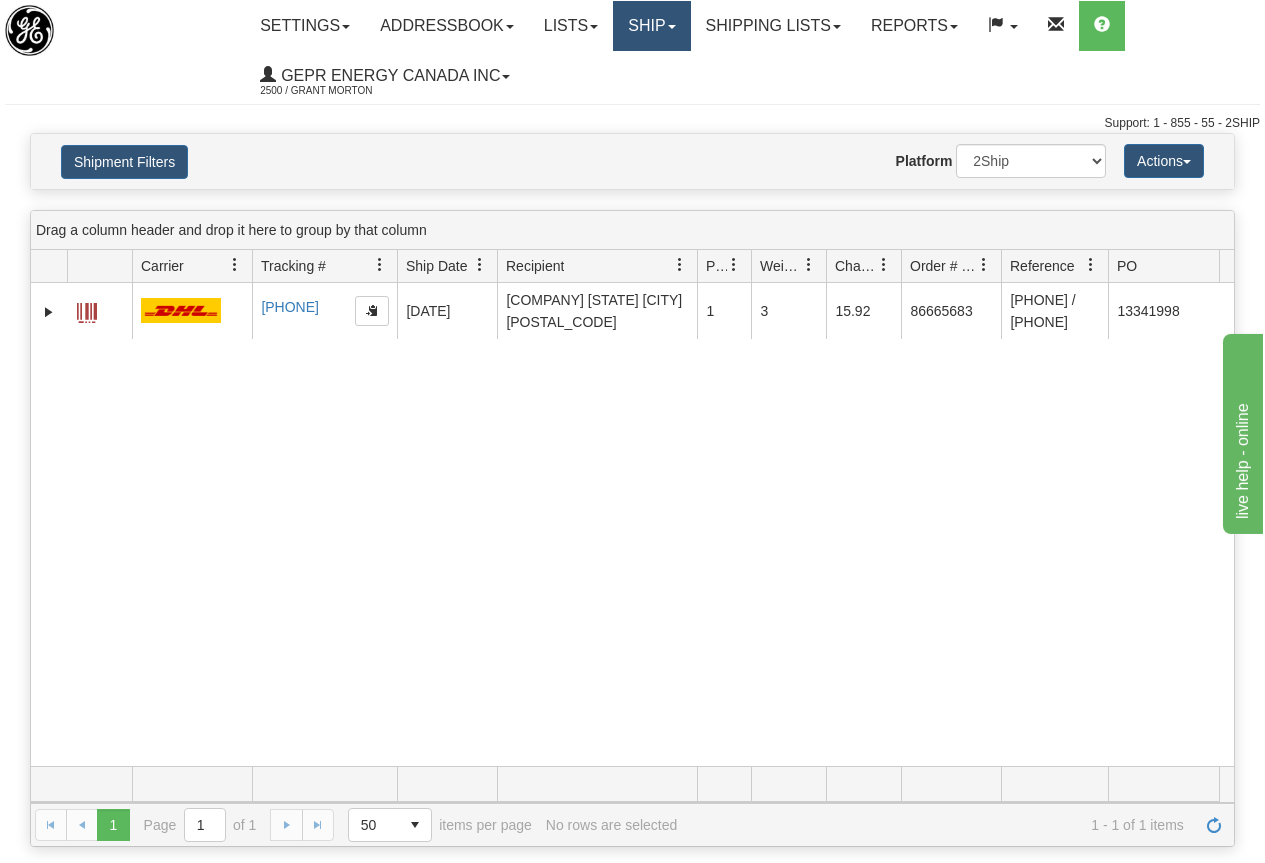 click on "Ship" at bounding box center (651, 26) 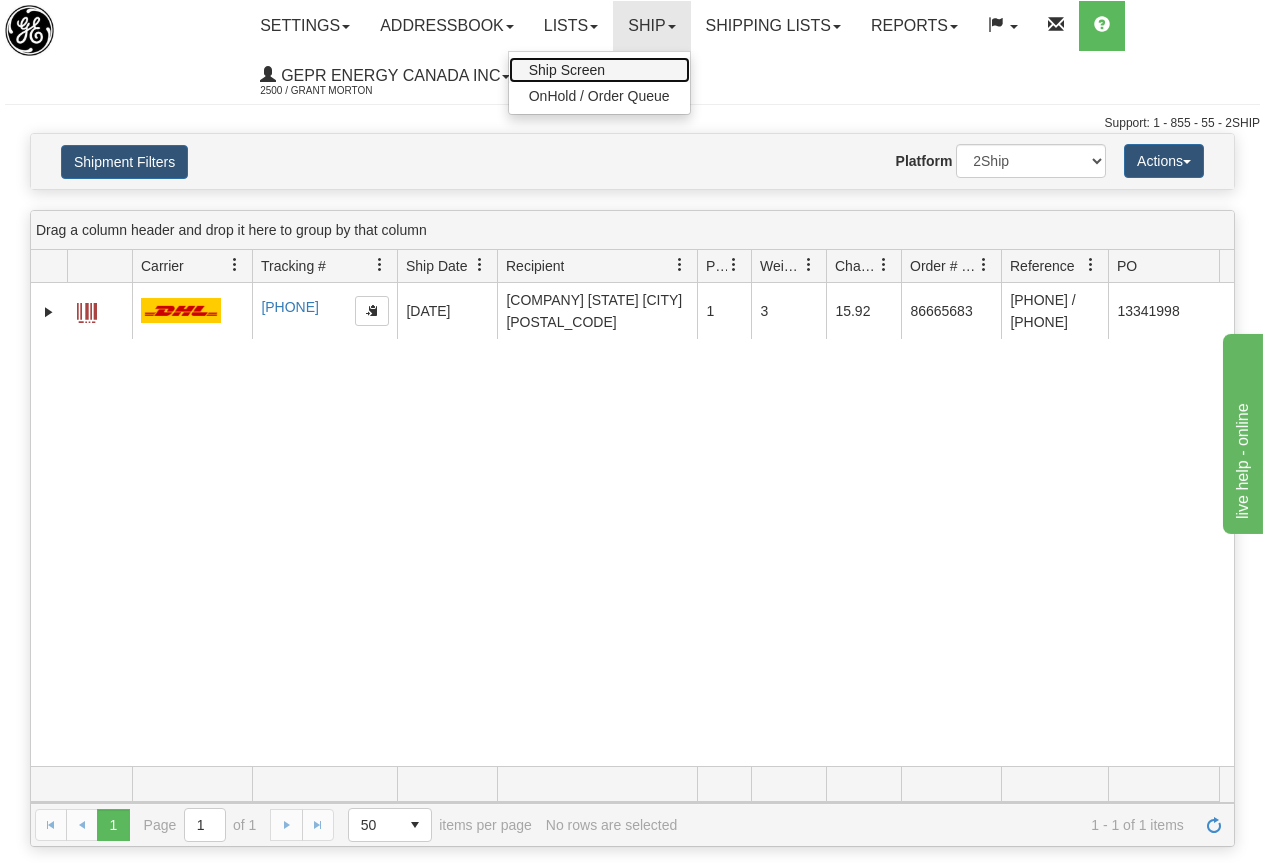 click on "Ship Screen" at bounding box center (567, 70) 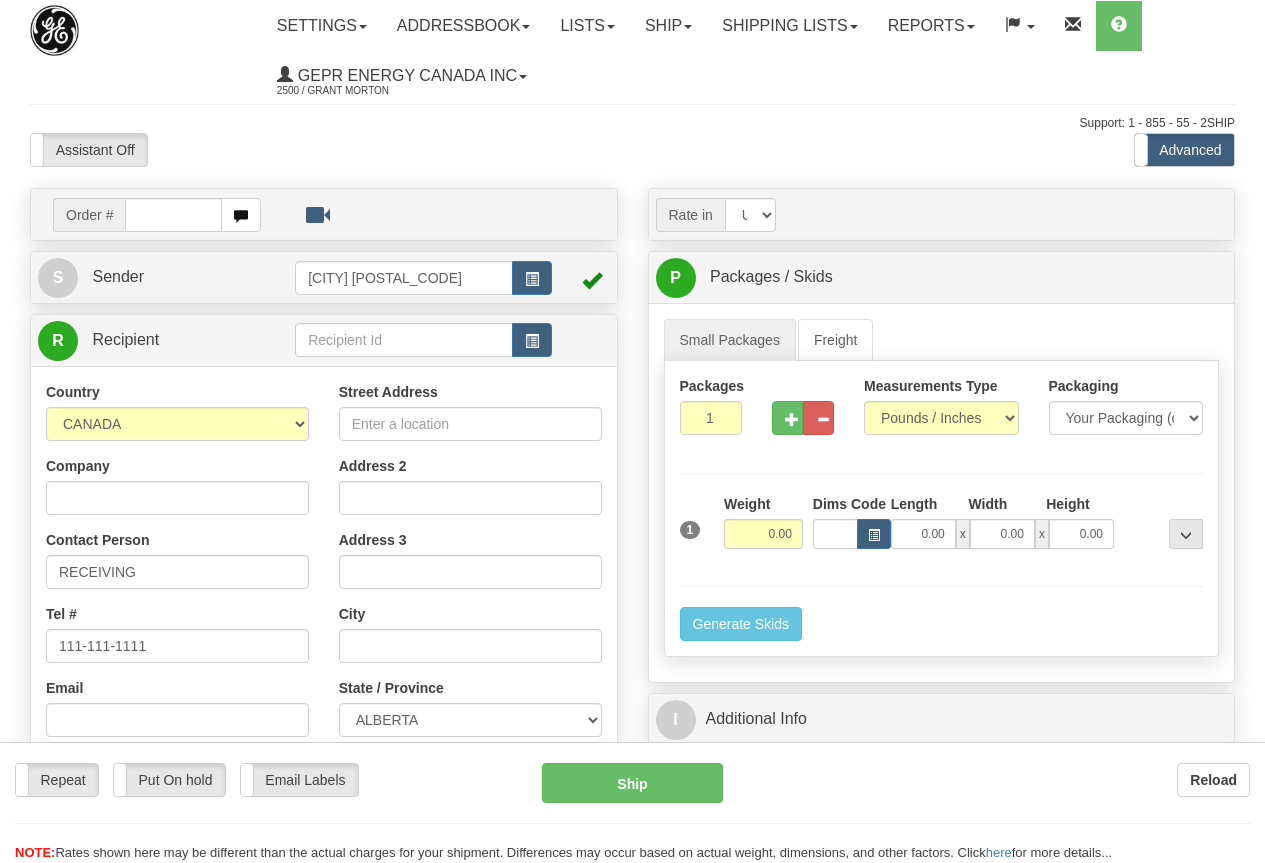scroll, scrollTop: 0, scrollLeft: 0, axis: both 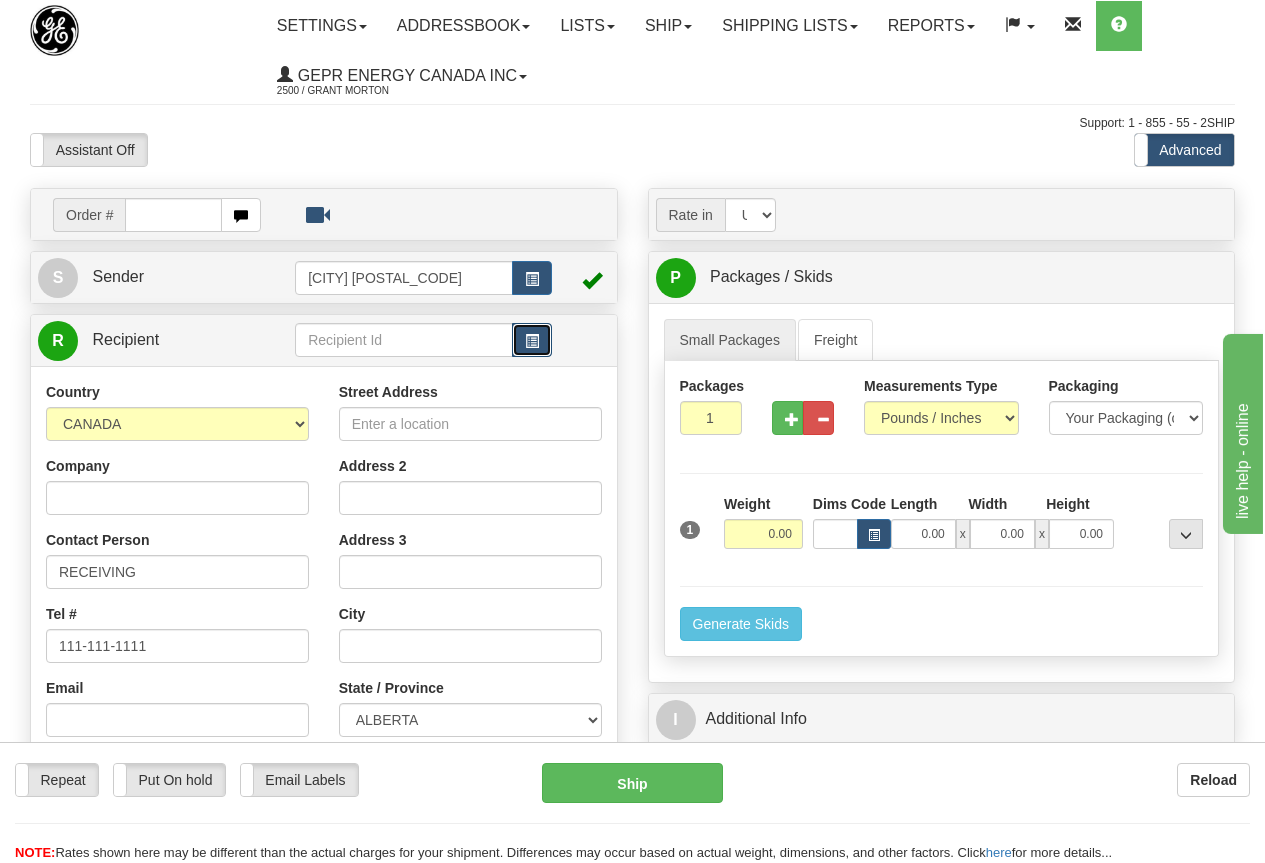 click at bounding box center (532, 341) 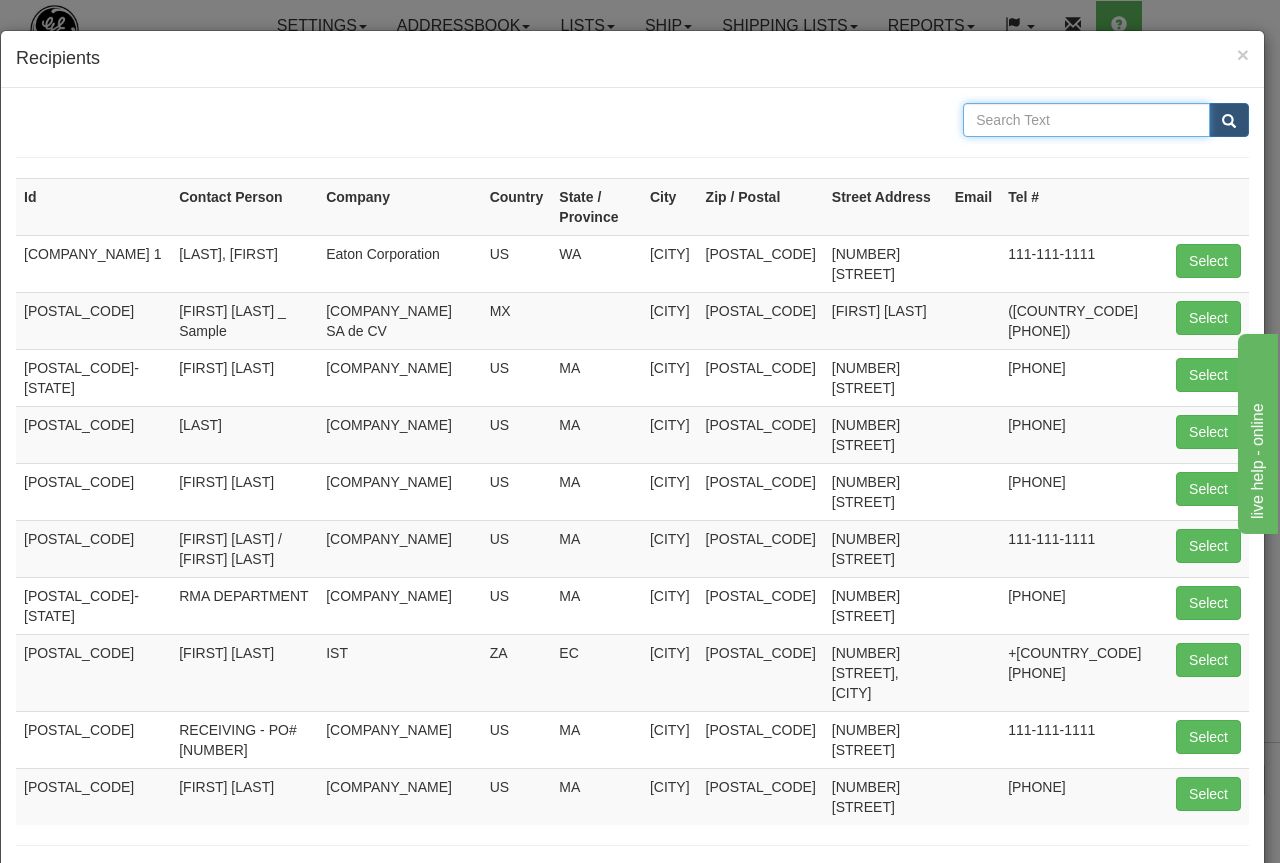 click at bounding box center (1086, 120) 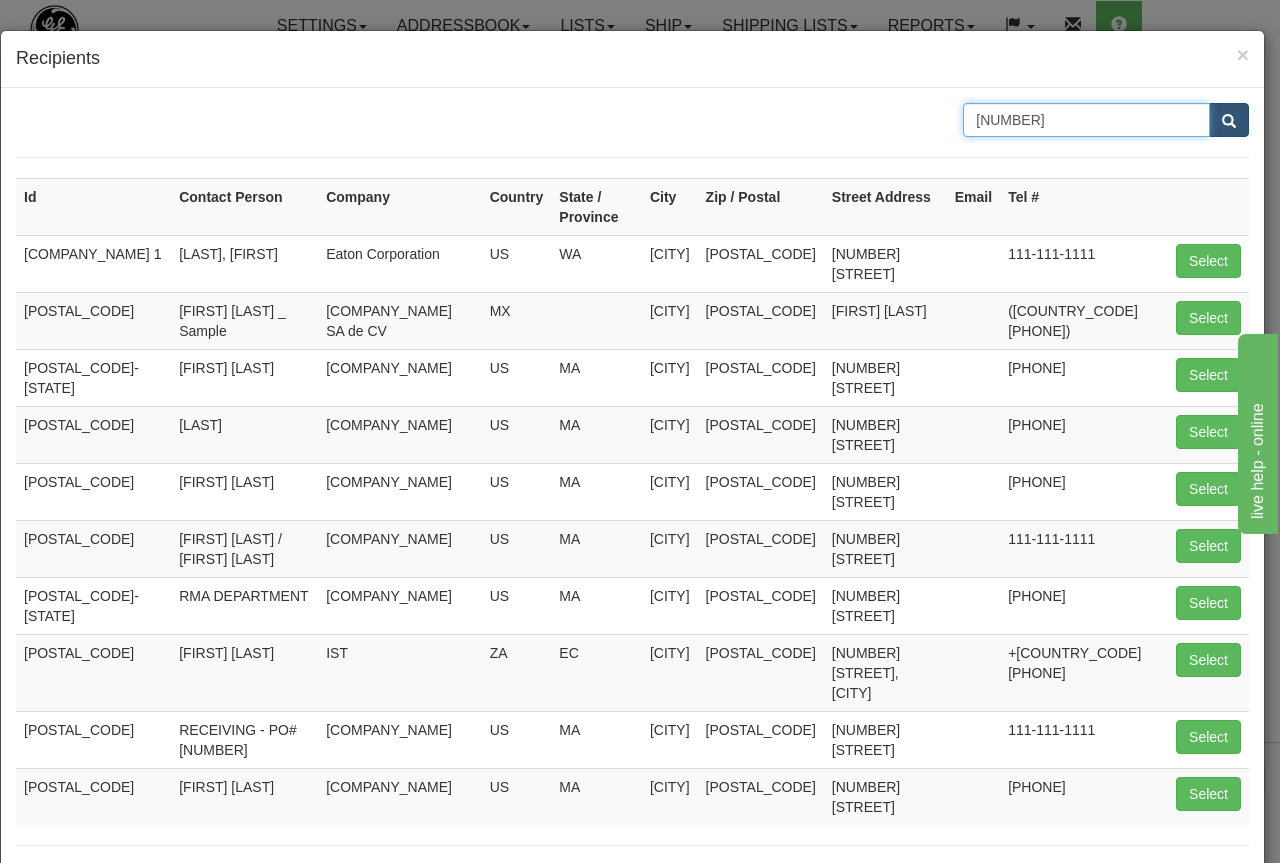 type on "[NUMBER]" 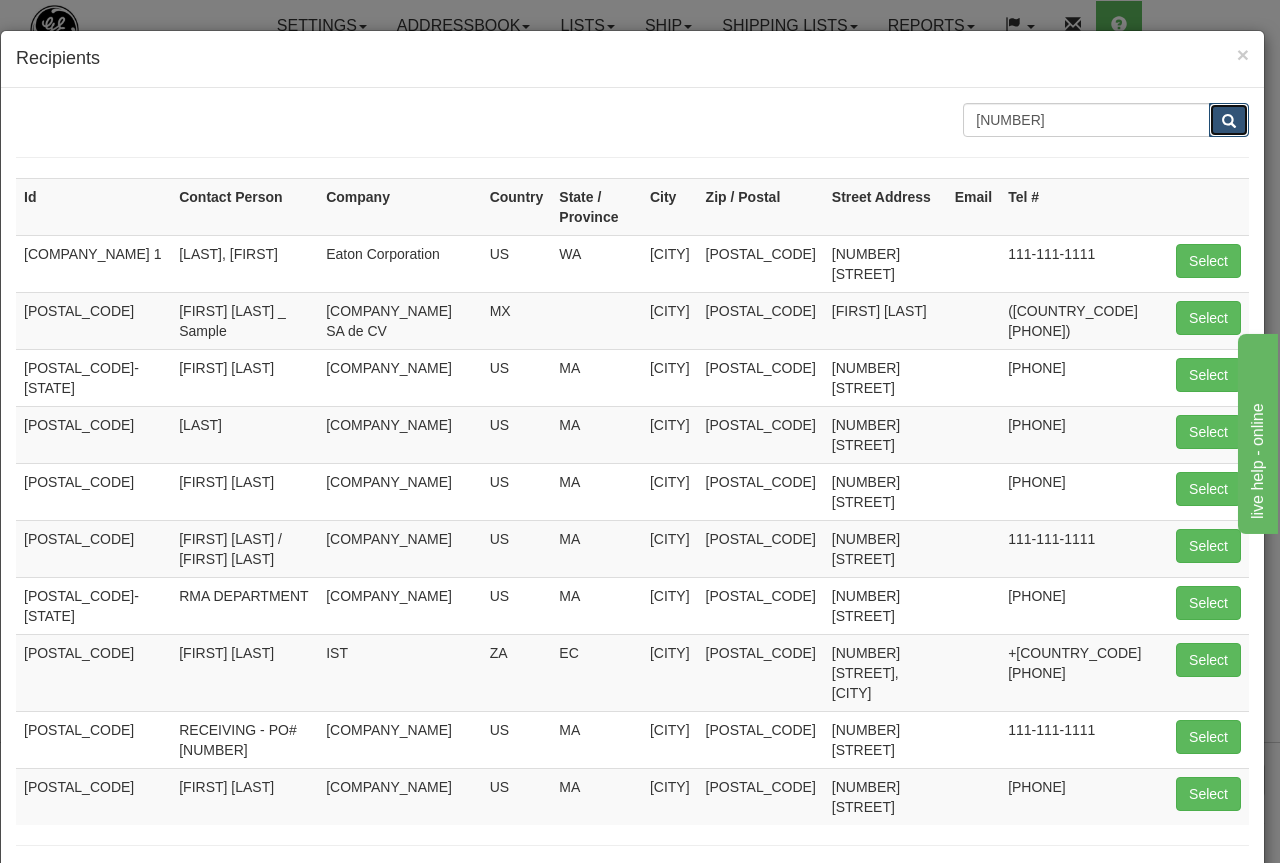 click at bounding box center [1229, 121] 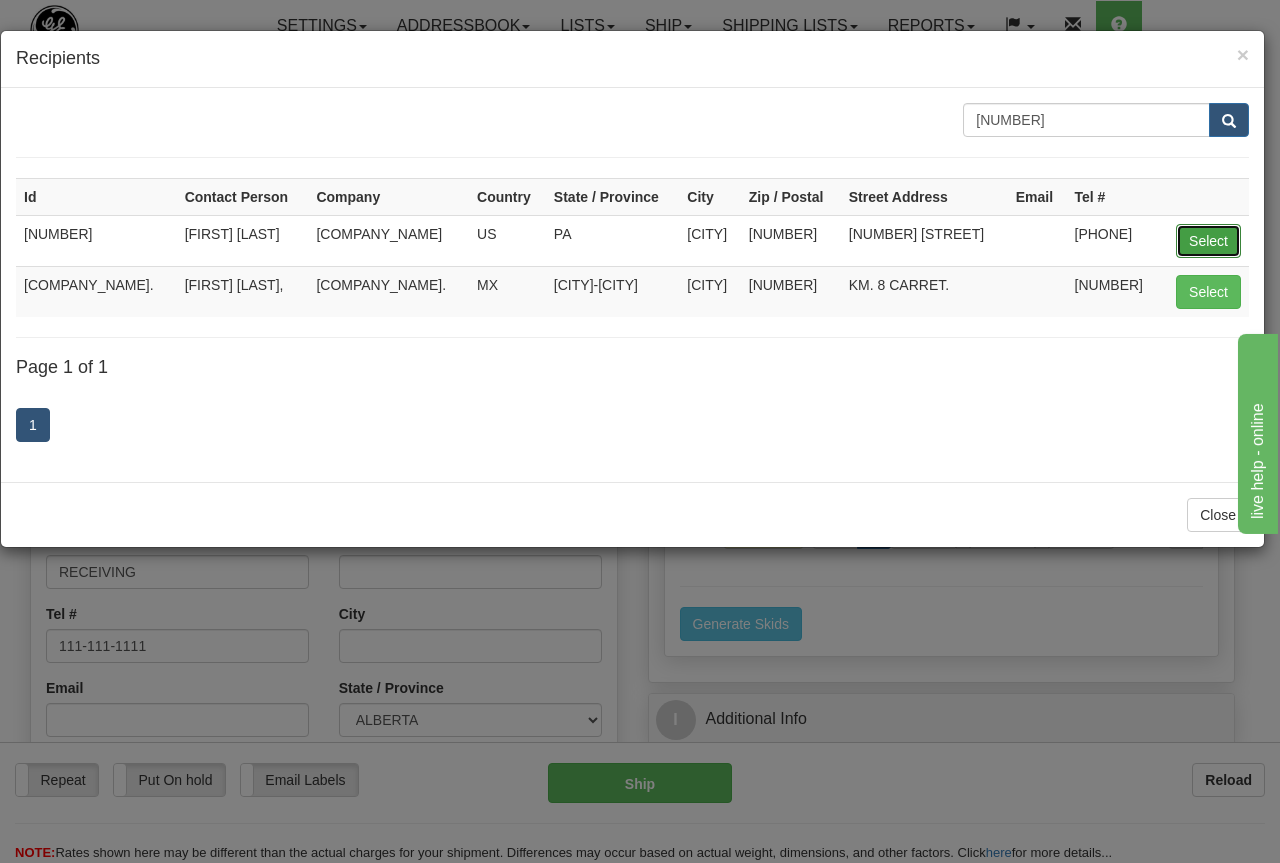 click on "Select" at bounding box center (1208, 241) 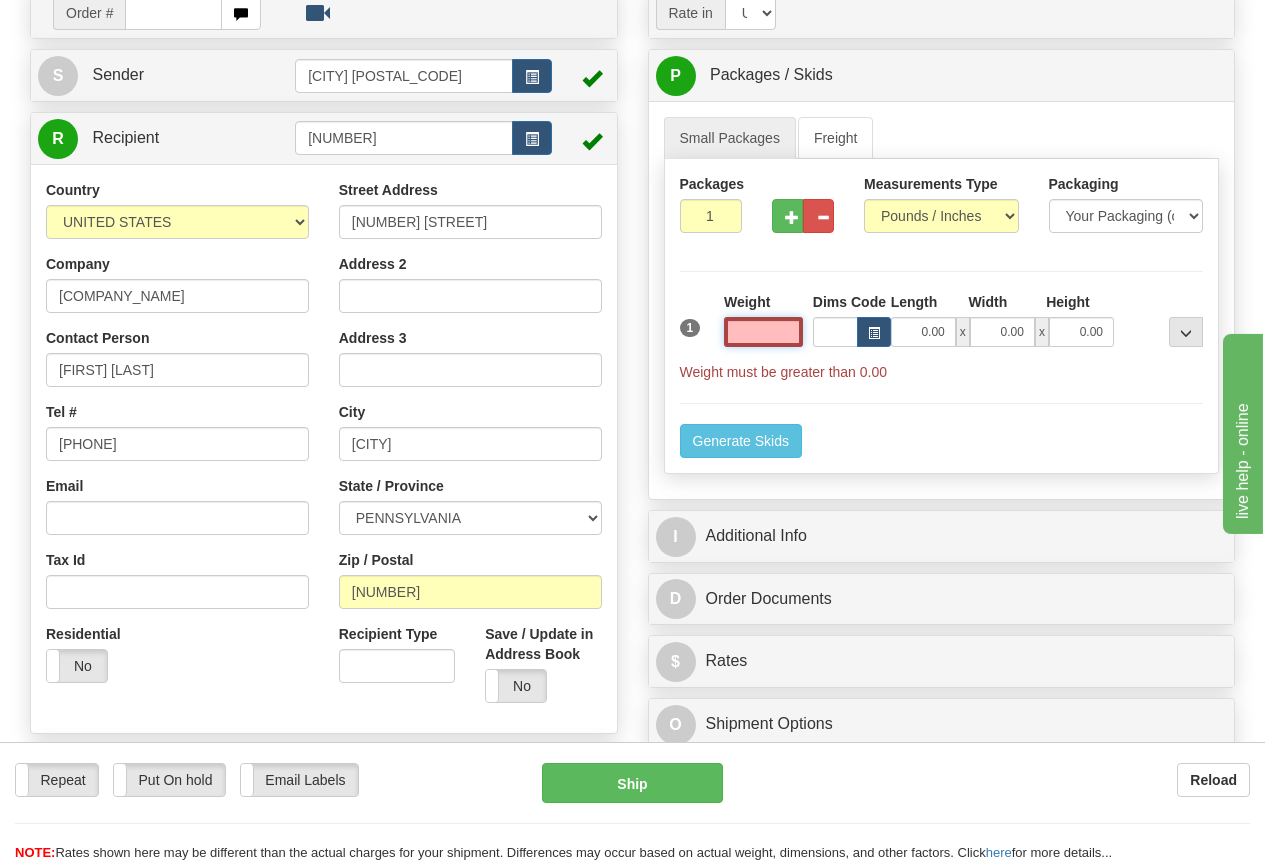 scroll, scrollTop: 200, scrollLeft: 0, axis: vertical 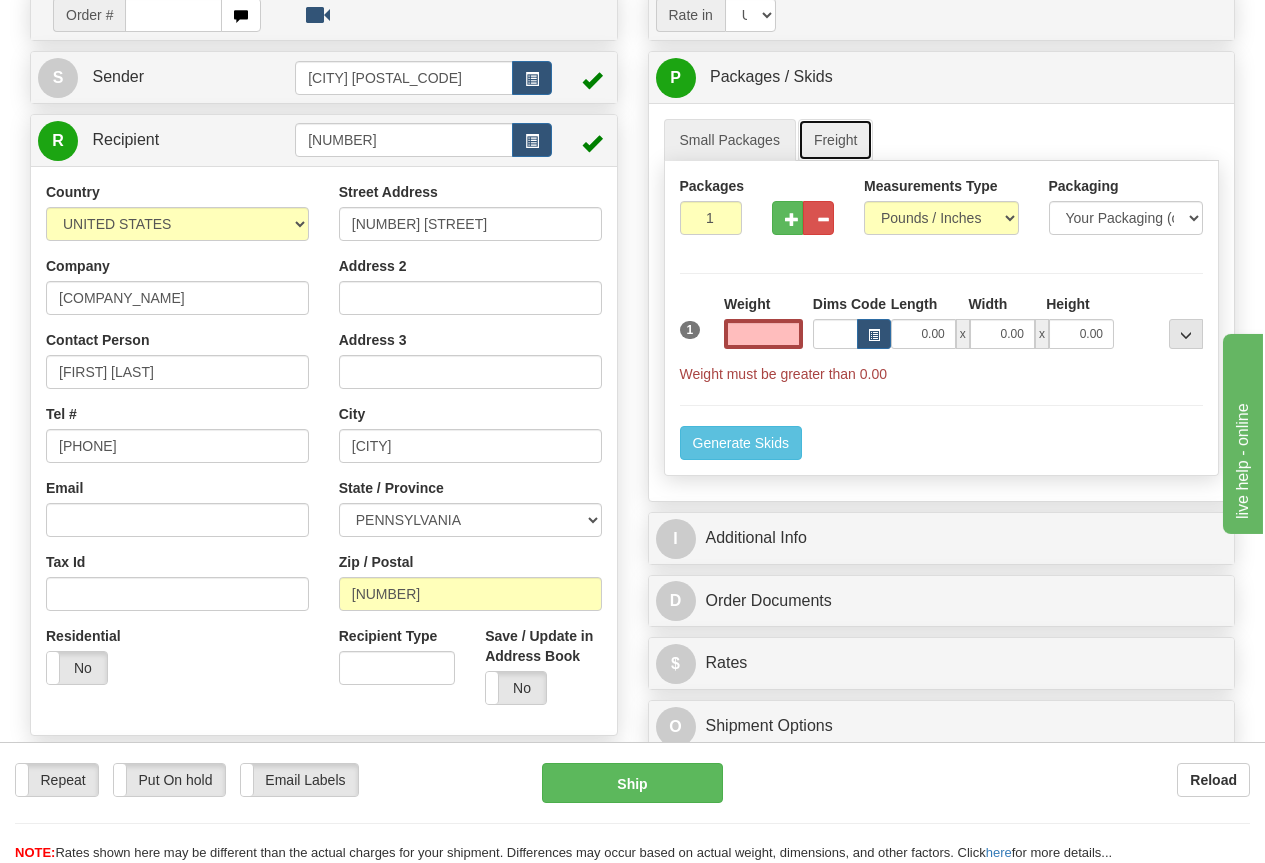 type on "0.00" 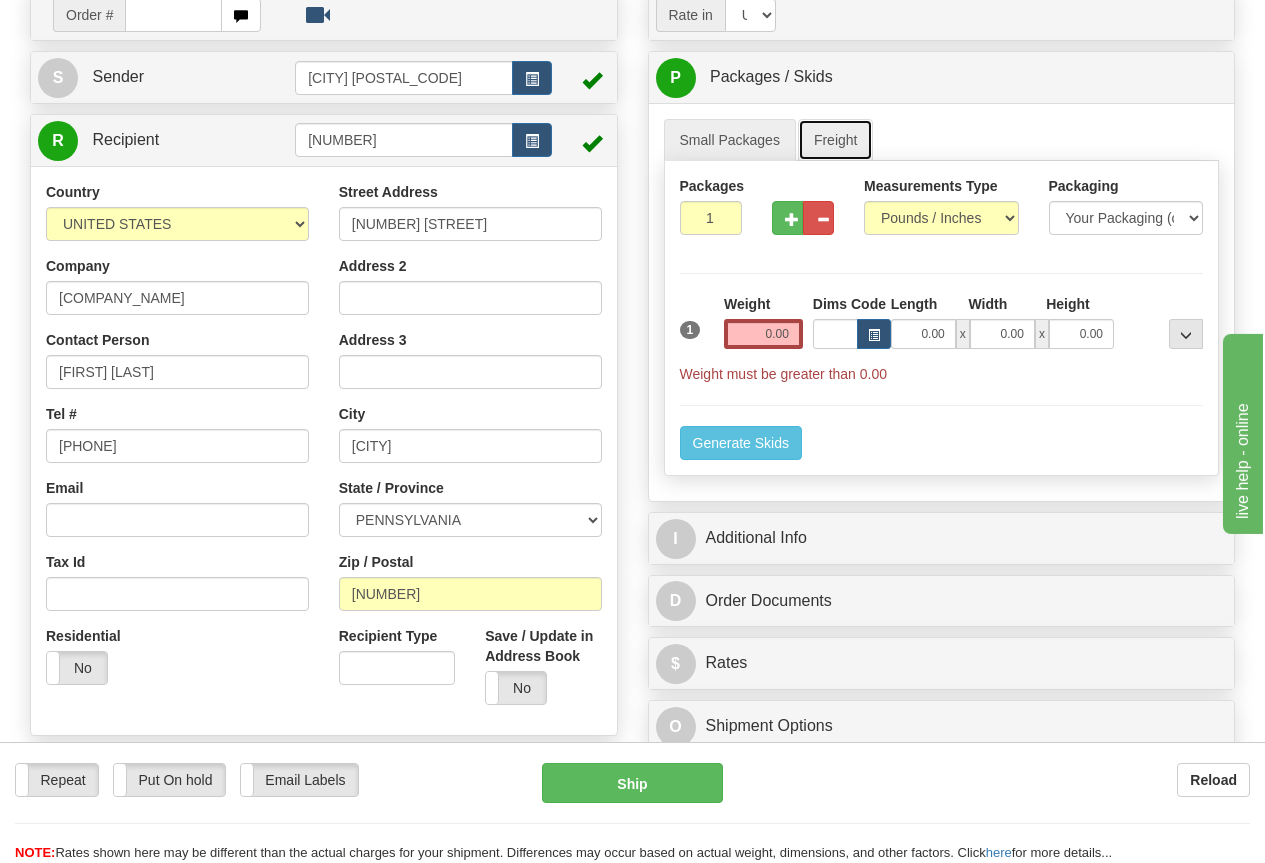 click on "Freight" at bounding box center [836, 140] 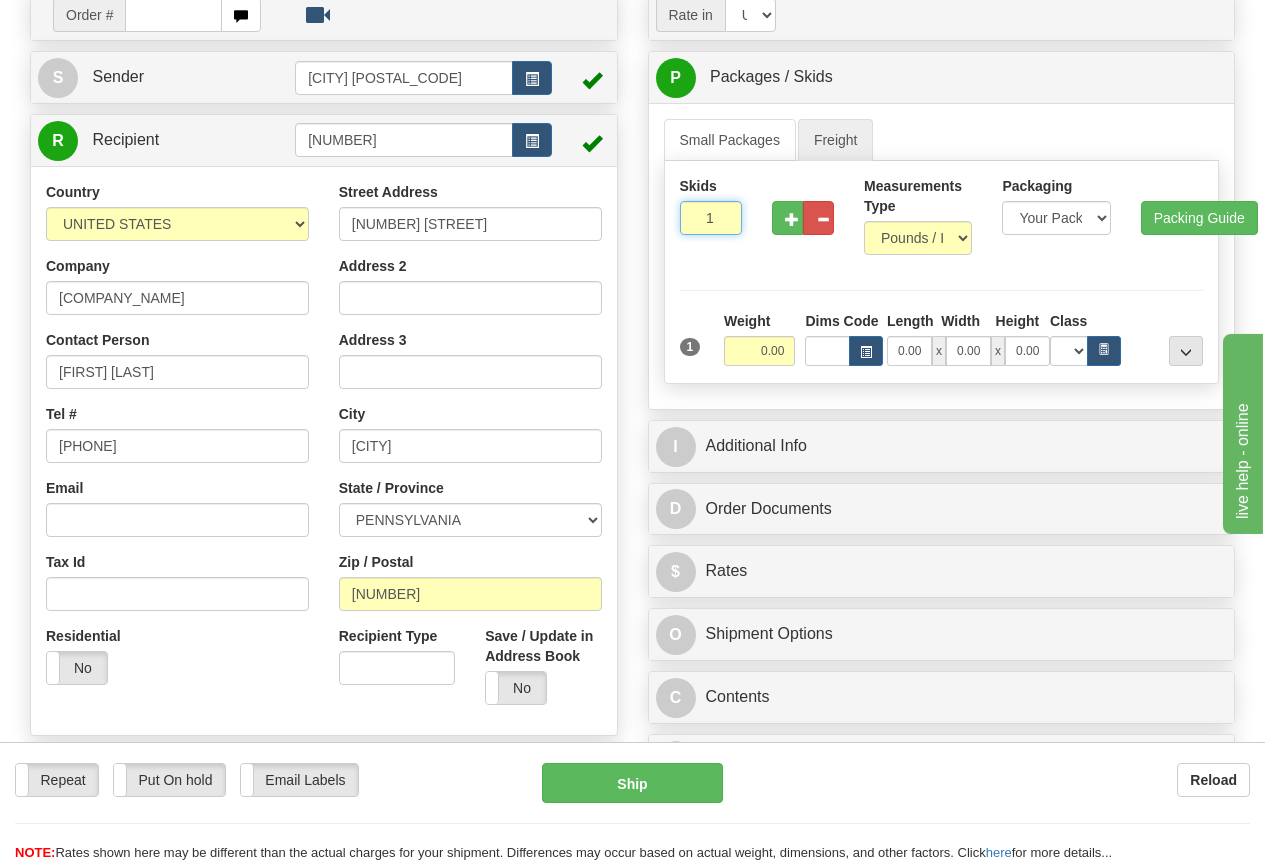 click on "1" at bounding box center (711, 218) 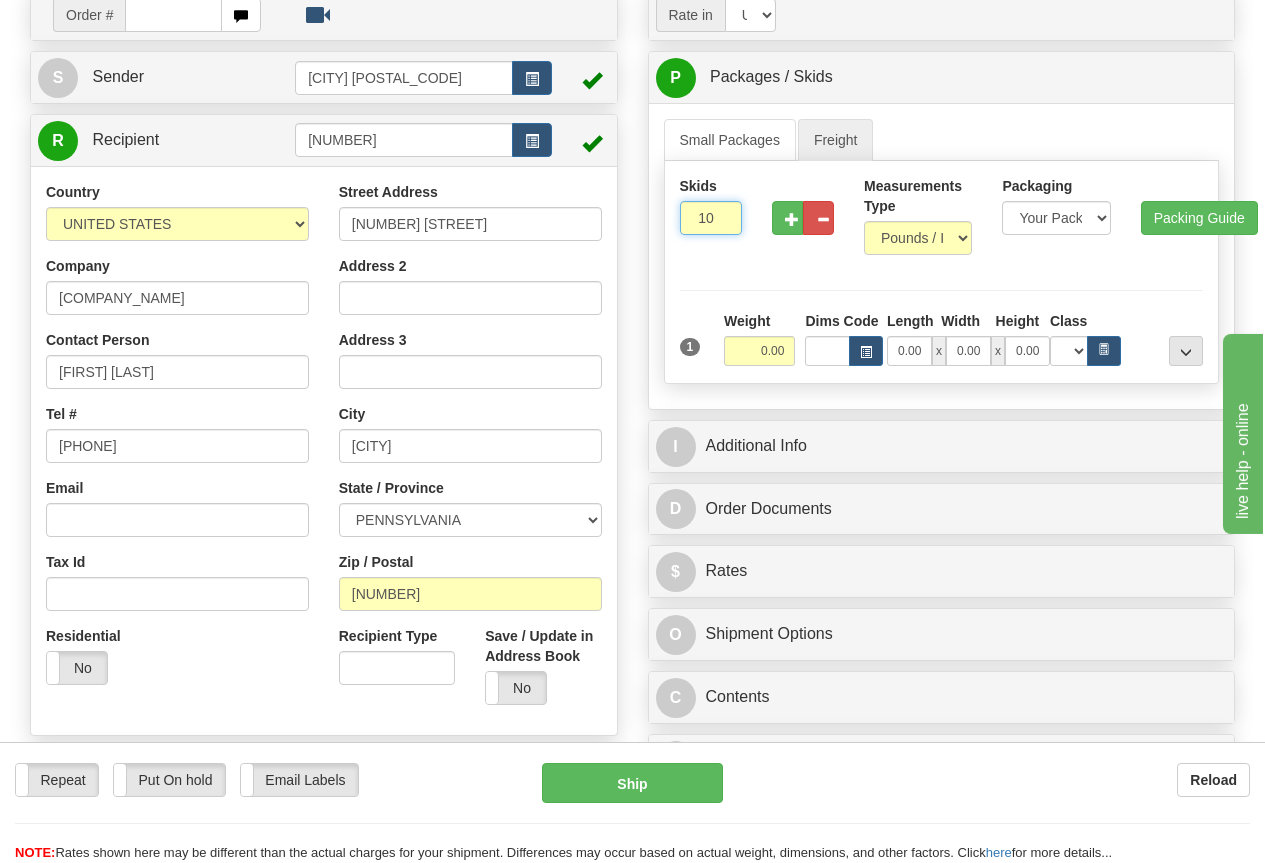 type on "10" 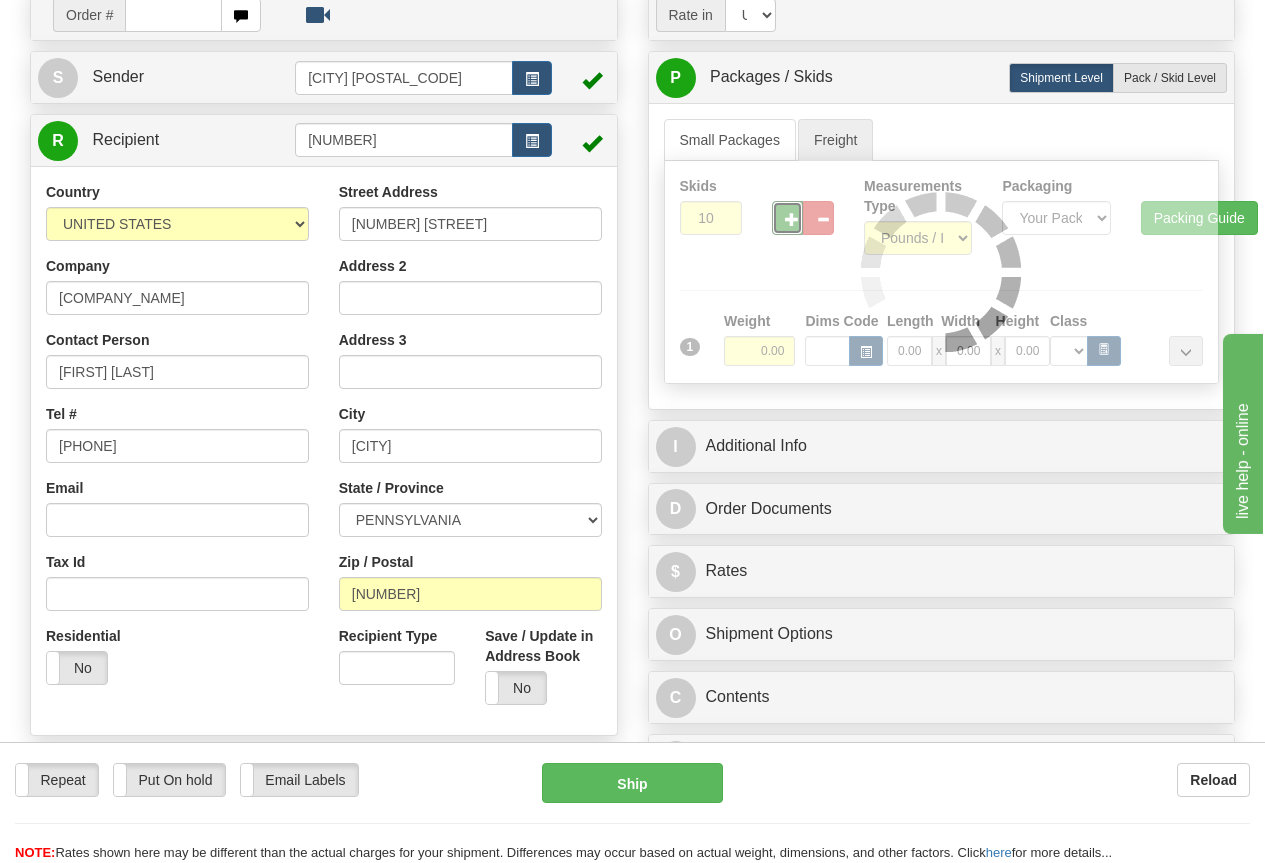type 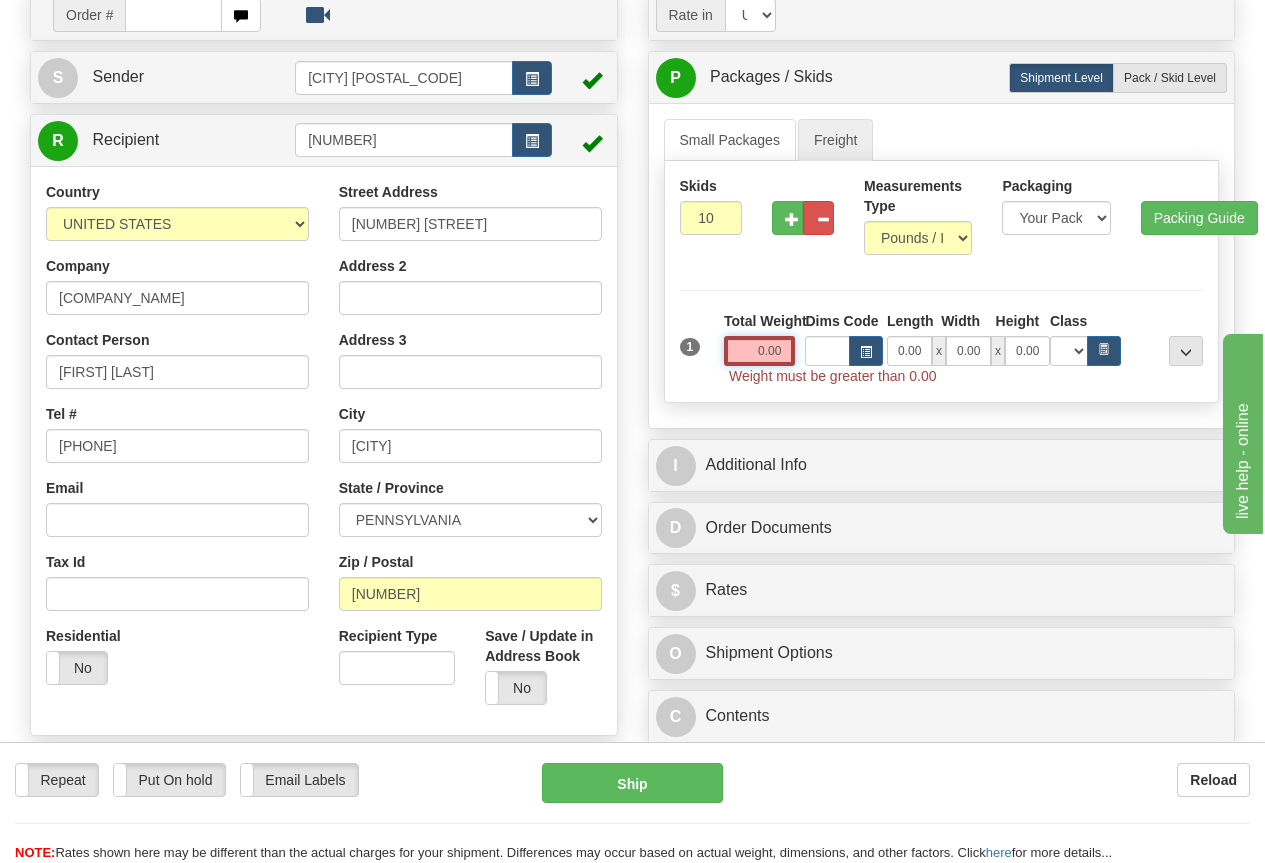click on "0.00" at bounding box center (760, 351) 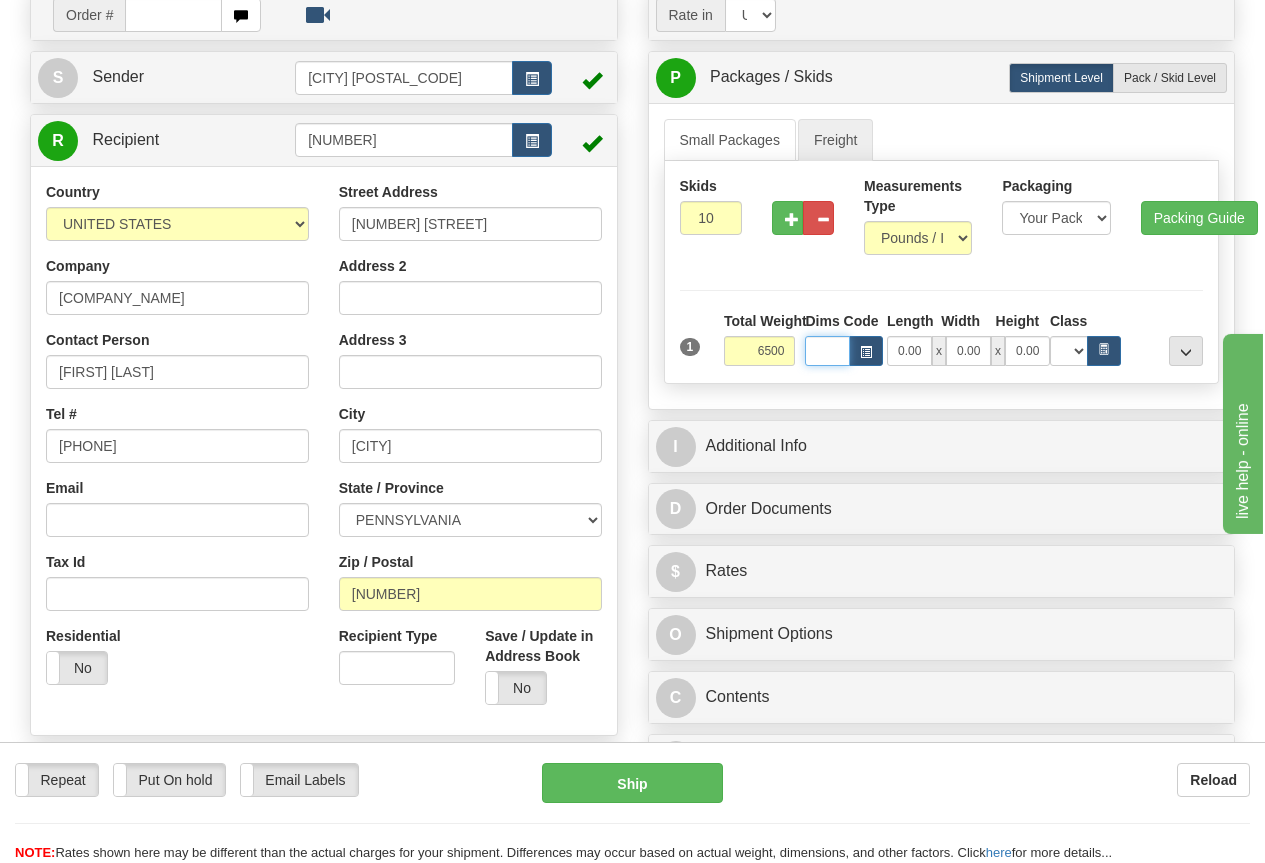 type on "6500.00" 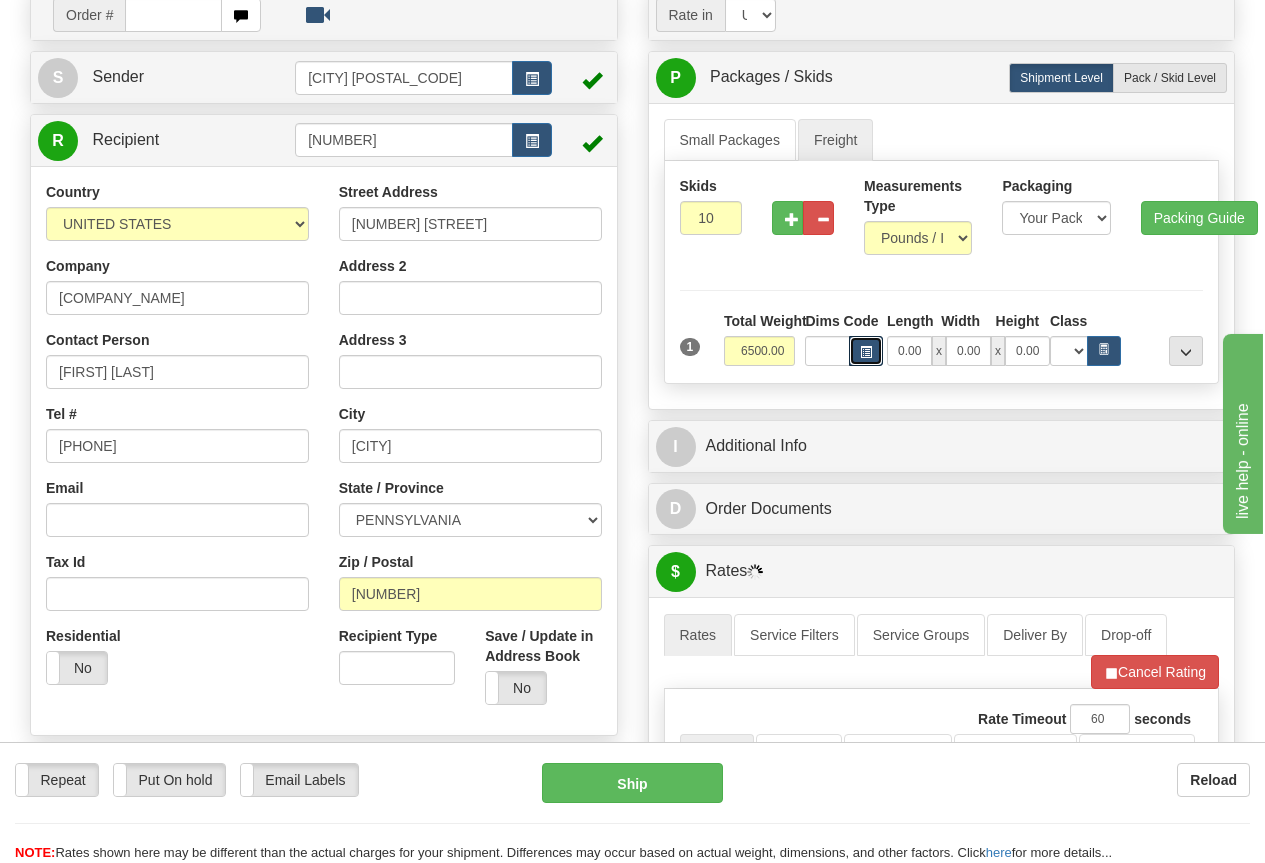 type 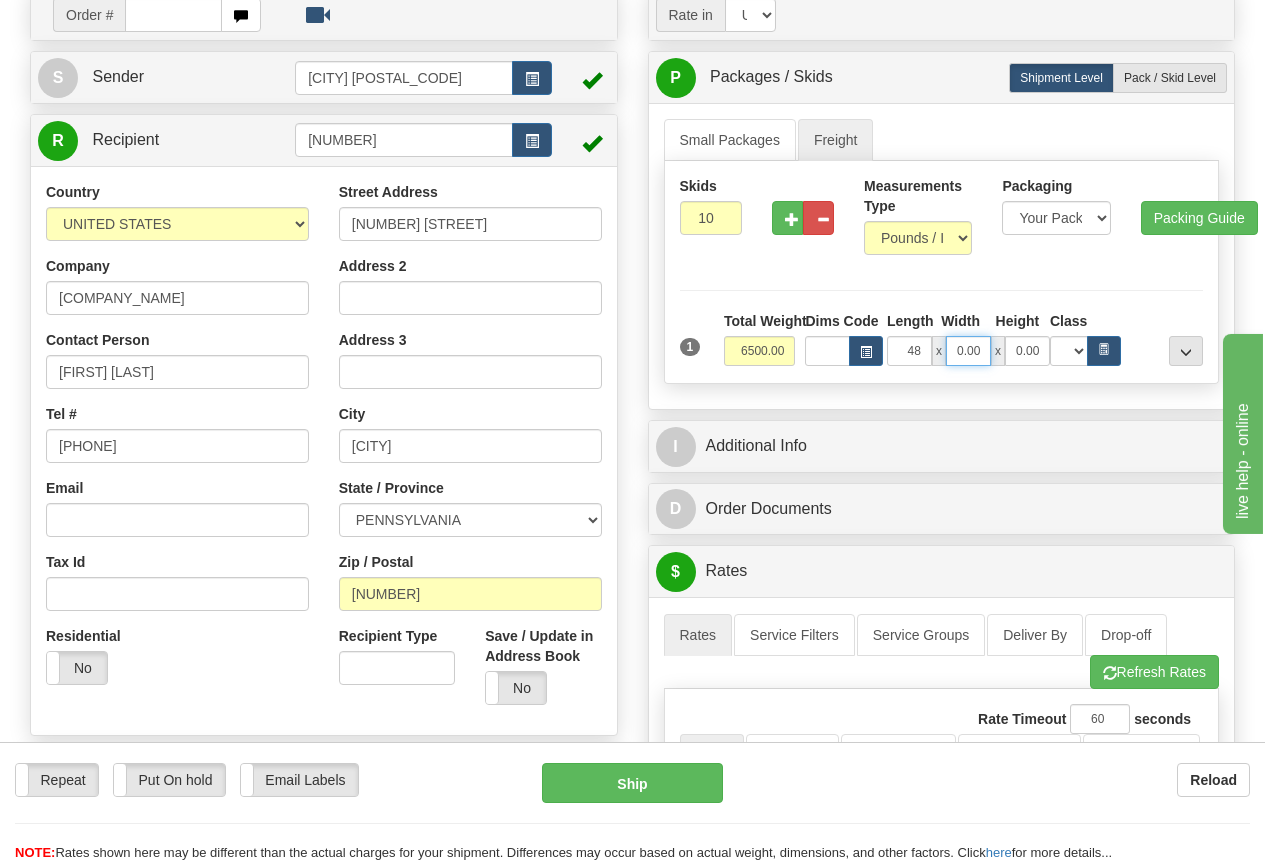 type on "48.00" 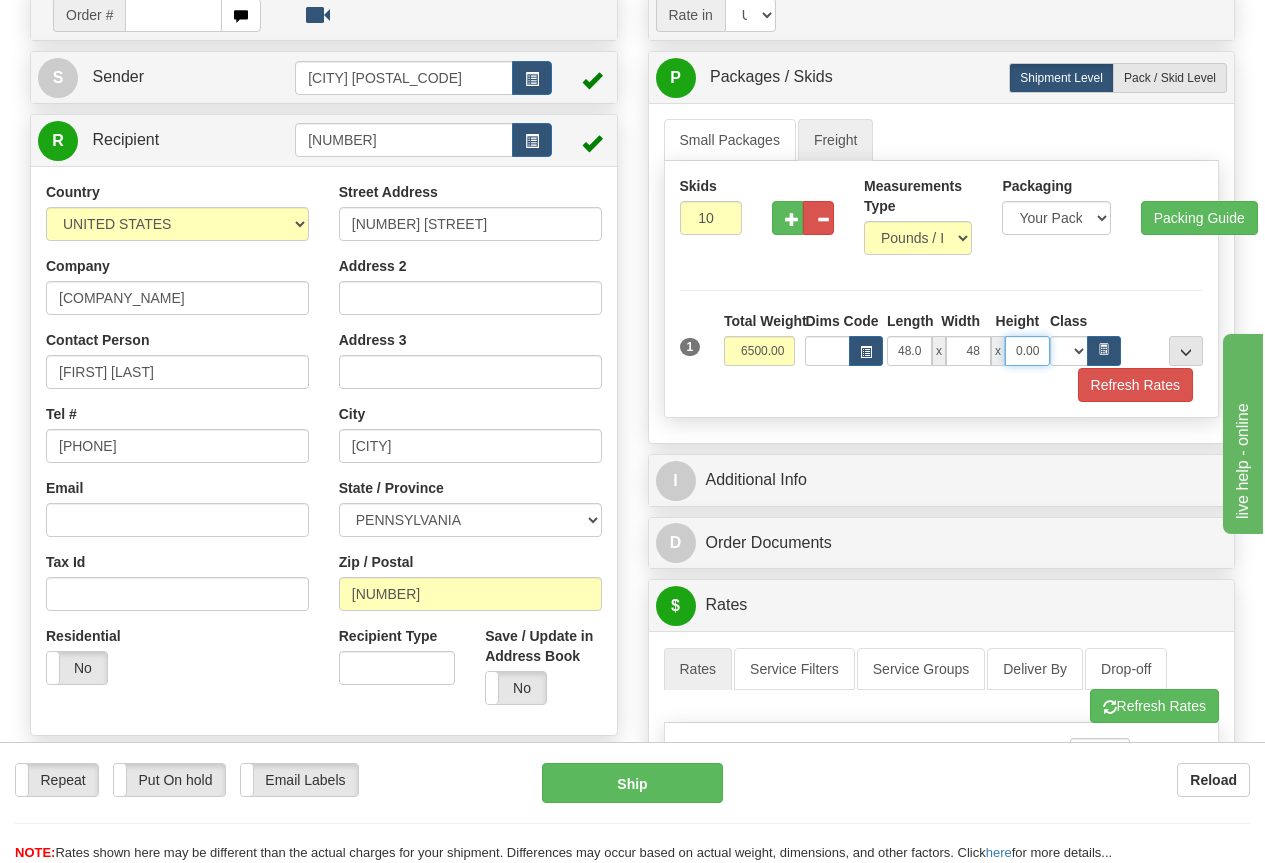 type on "48.00" 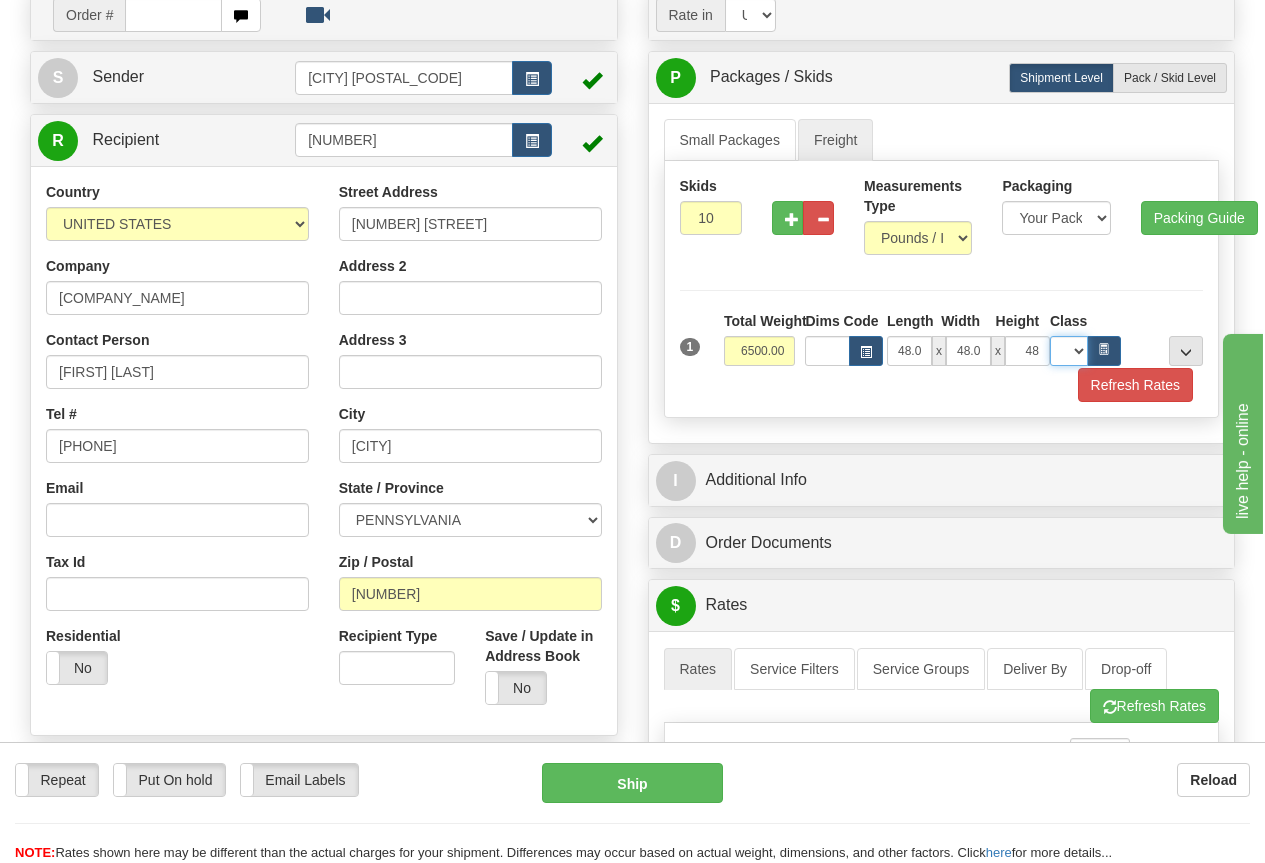 type on "48.00" 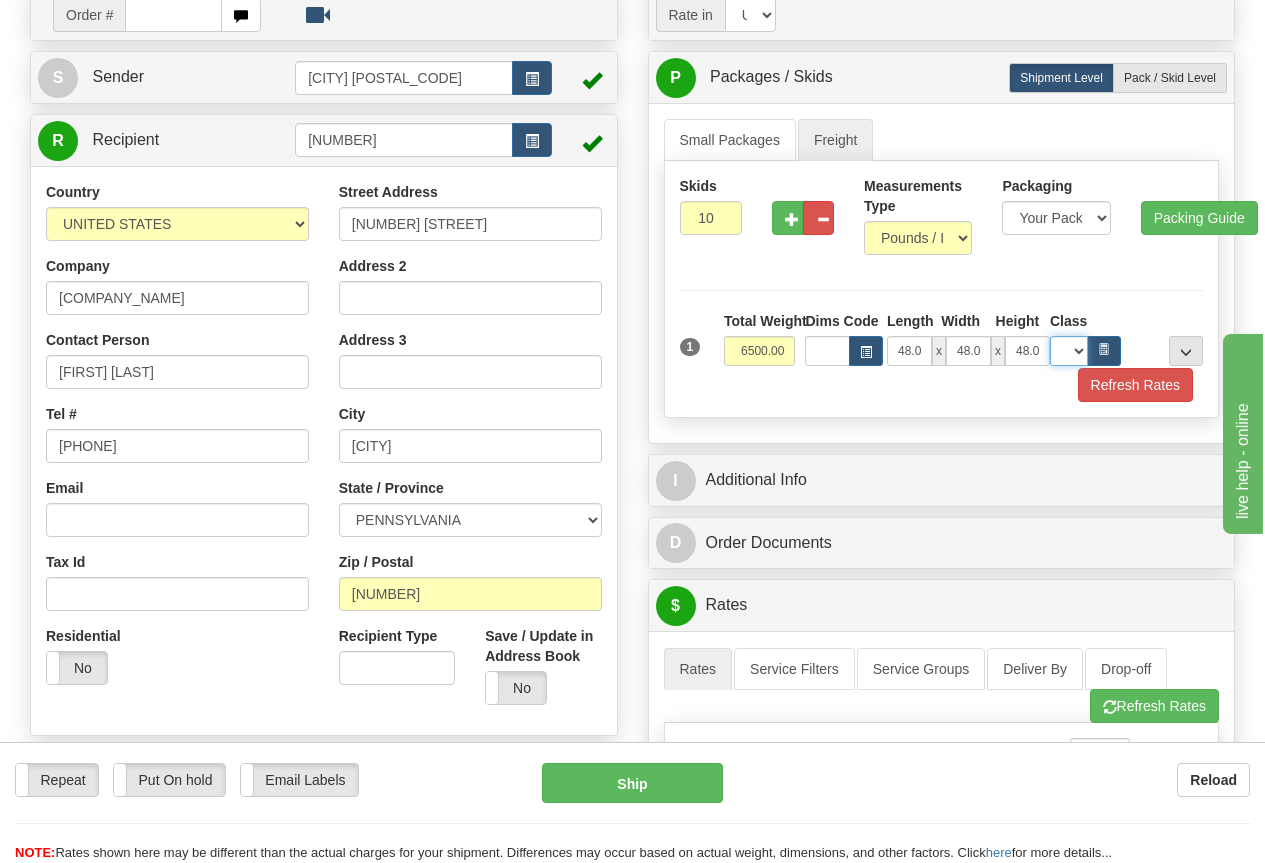 click on "N/A
50.0
55.0
60.0
65.0
70.0
85.0
92.5
100.0
125.0
175.0
250.0
300.0
400.0" at bounding box center (1069, 351) 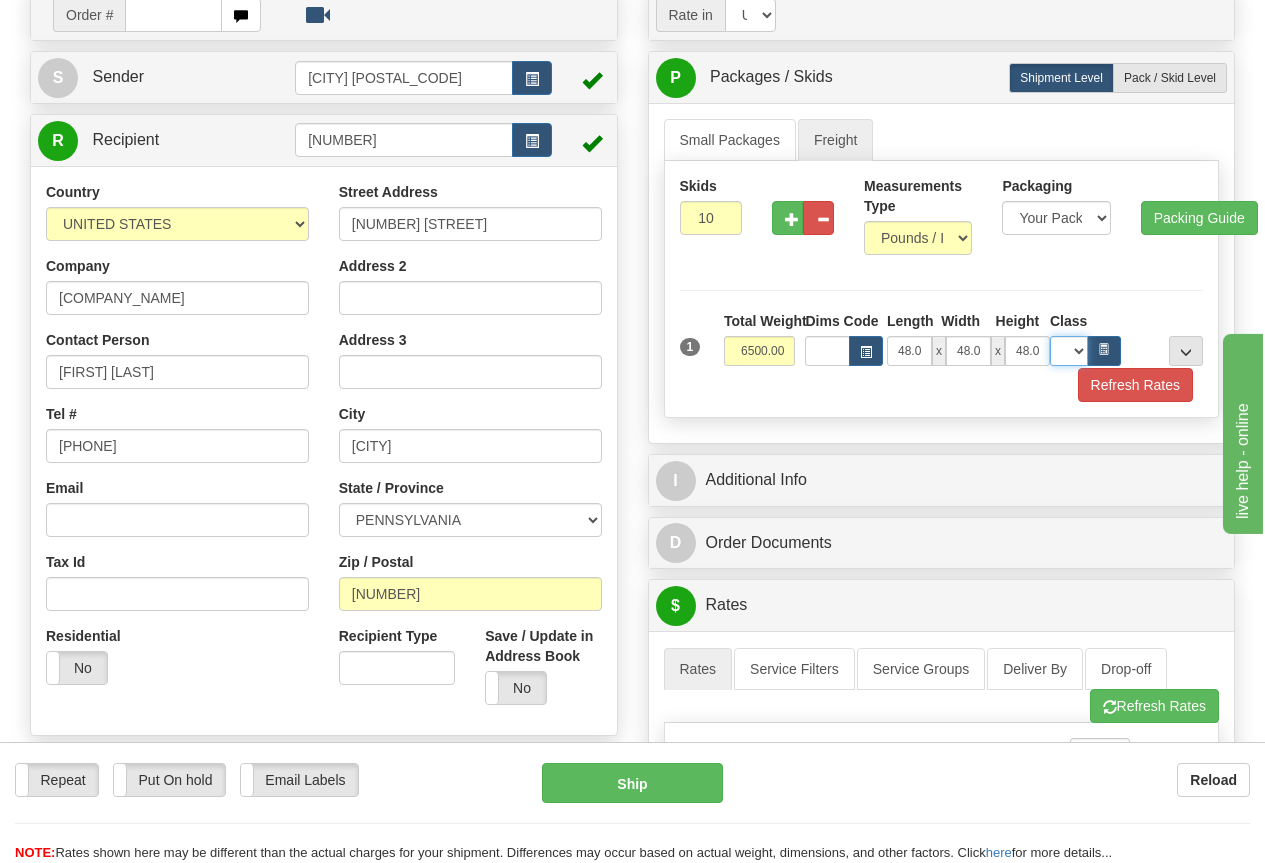 select on "70.0" 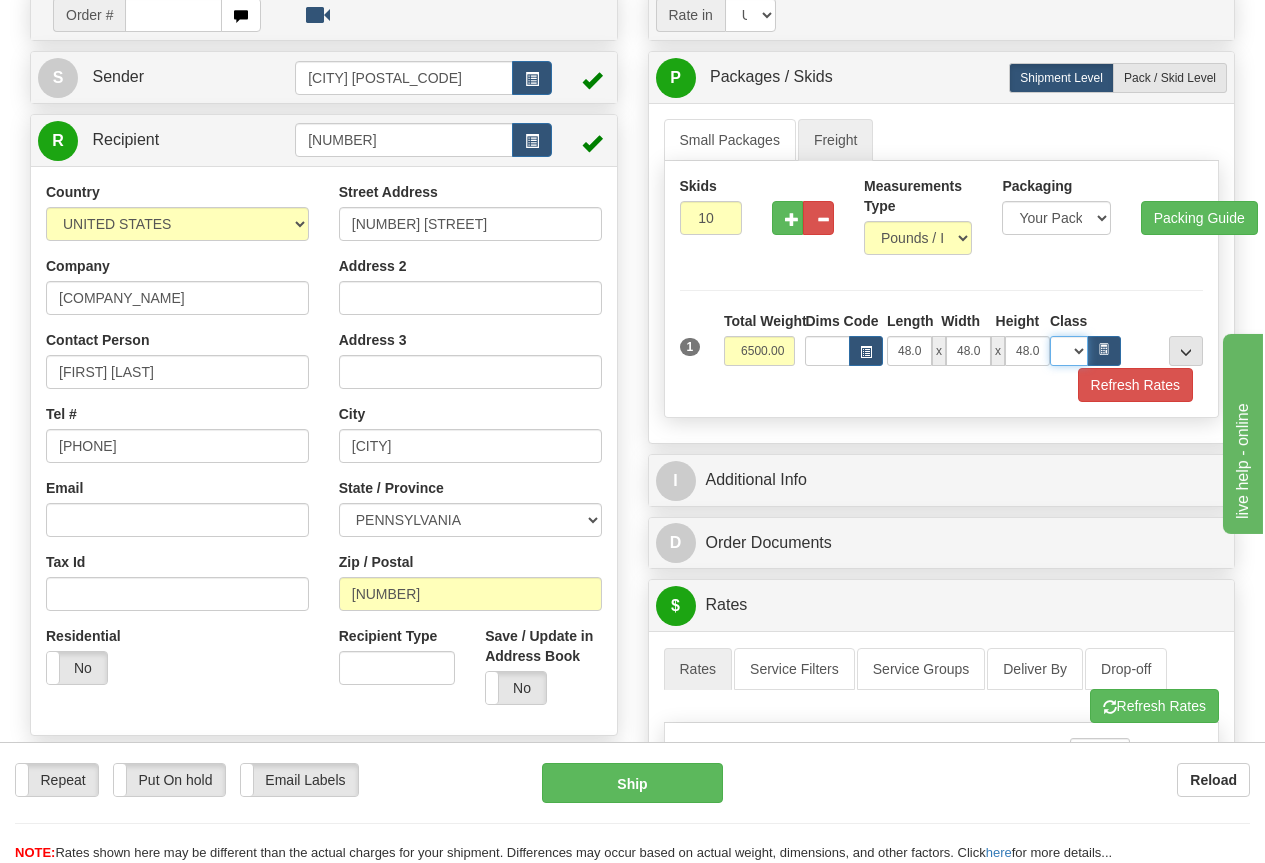 click on "N/A
50.0
55.0
60.0
65.0
70.0
85.0
92.5
100.0
125.0
175.0
250.0
300.0
400.0" at bounding box center (1069, 351) 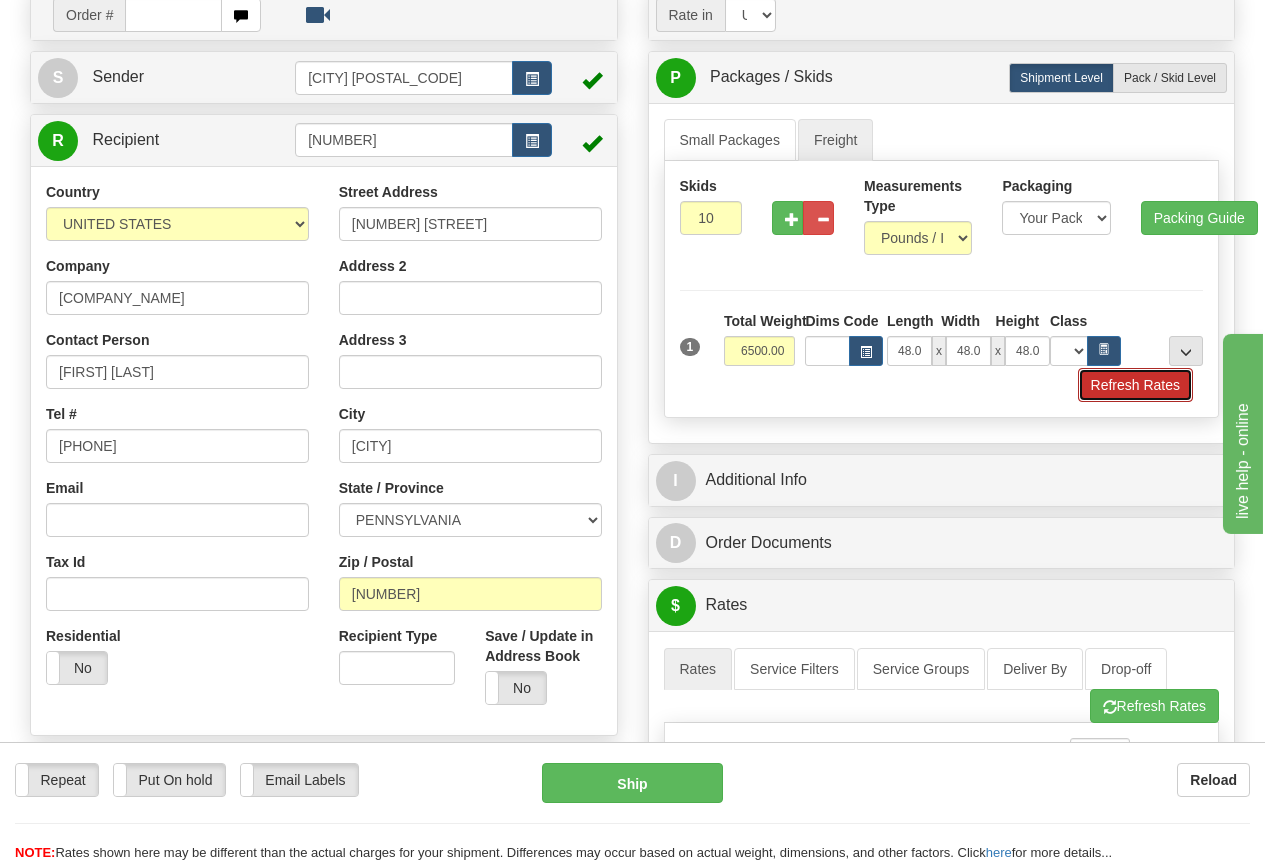 click on "Refresh Rates" at bounding box center [1135, 385] 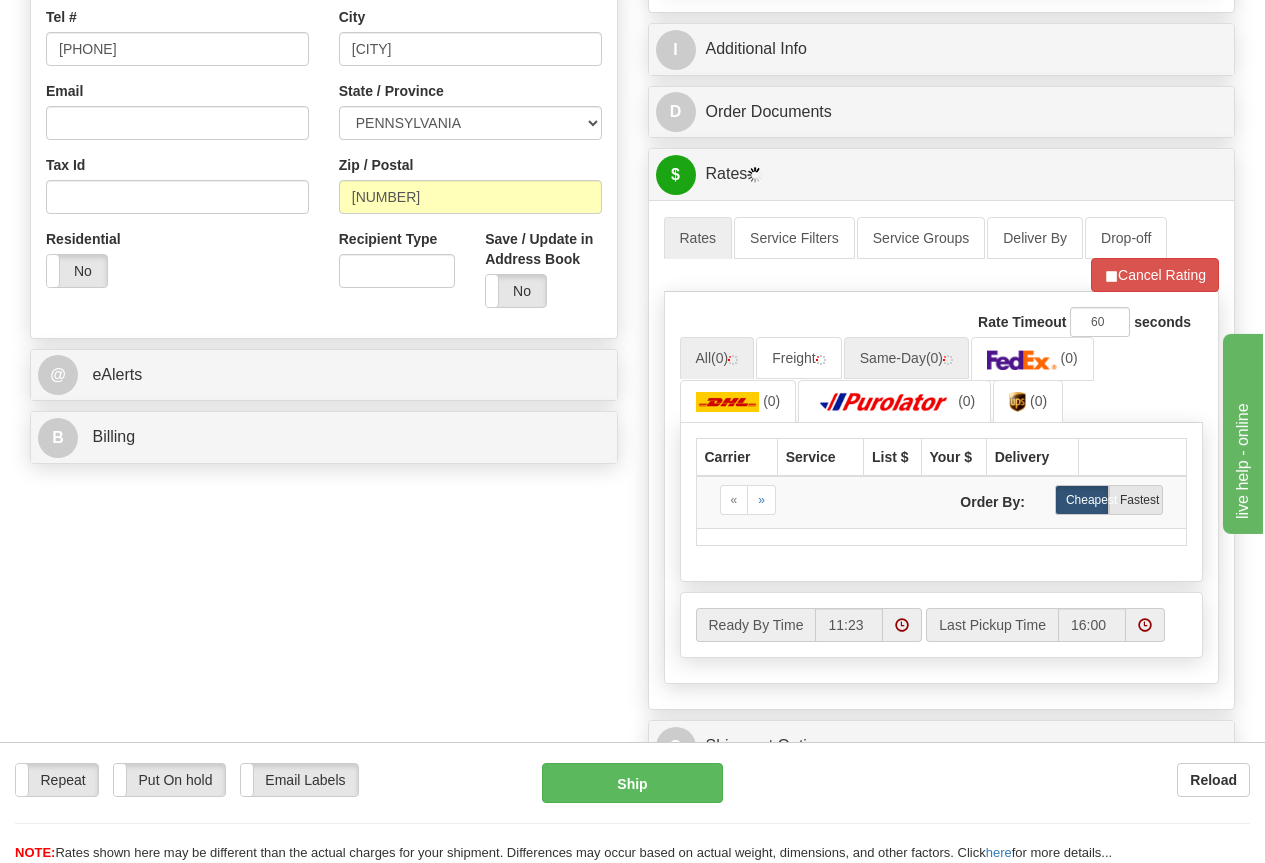 scroll, scrollTop: 700, scrollLeft: 0, axis: vertical 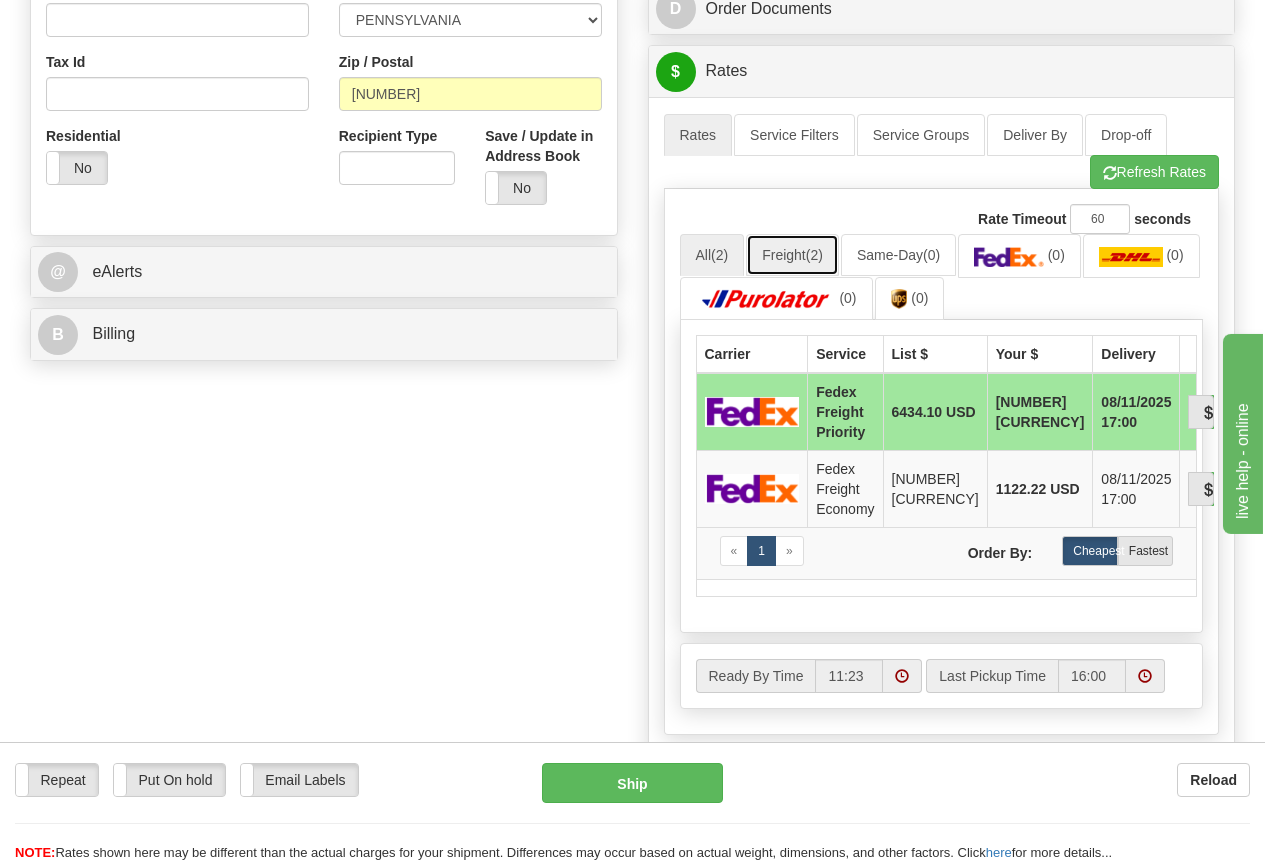 click on "Freight  (2)" at bounding box center [792, 255] 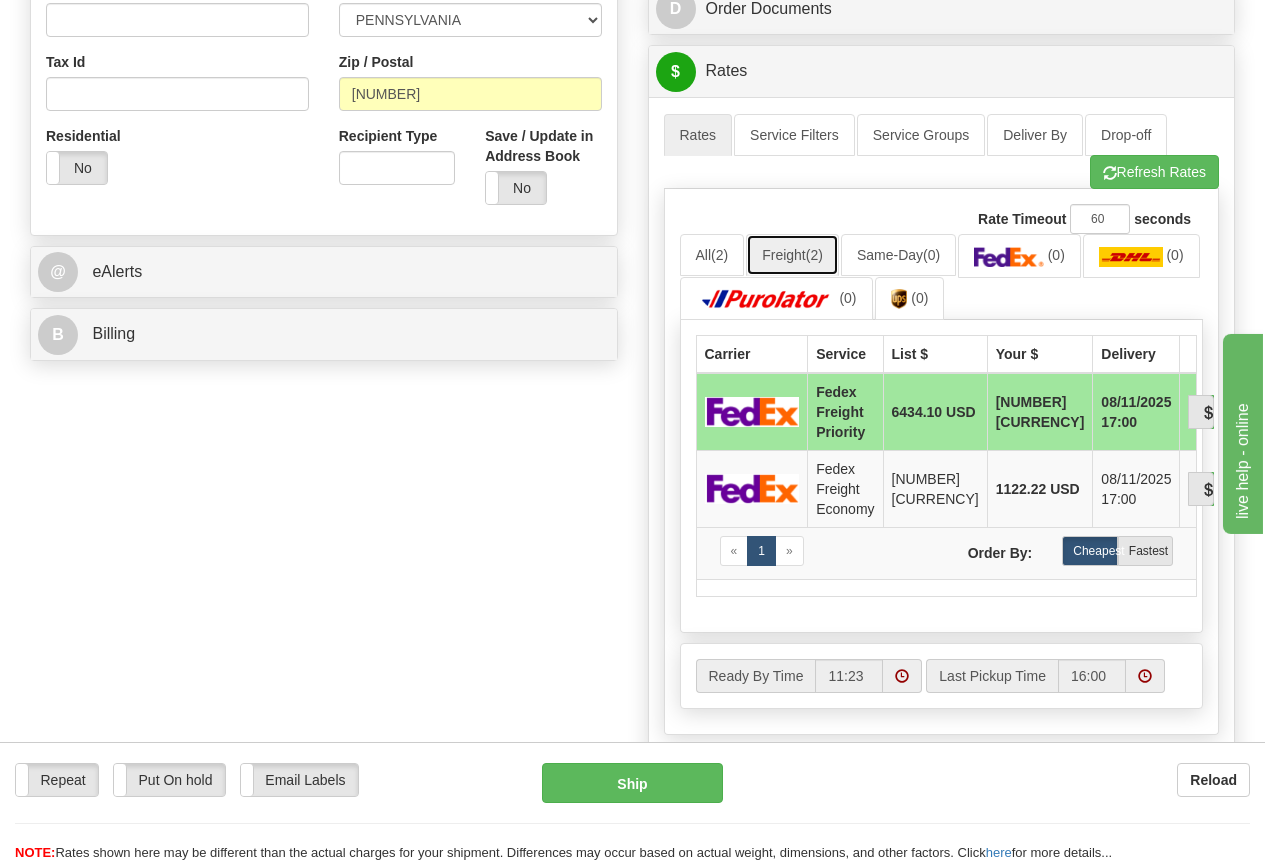 click on "Freight  (2)" at bounding box center (792, 255) 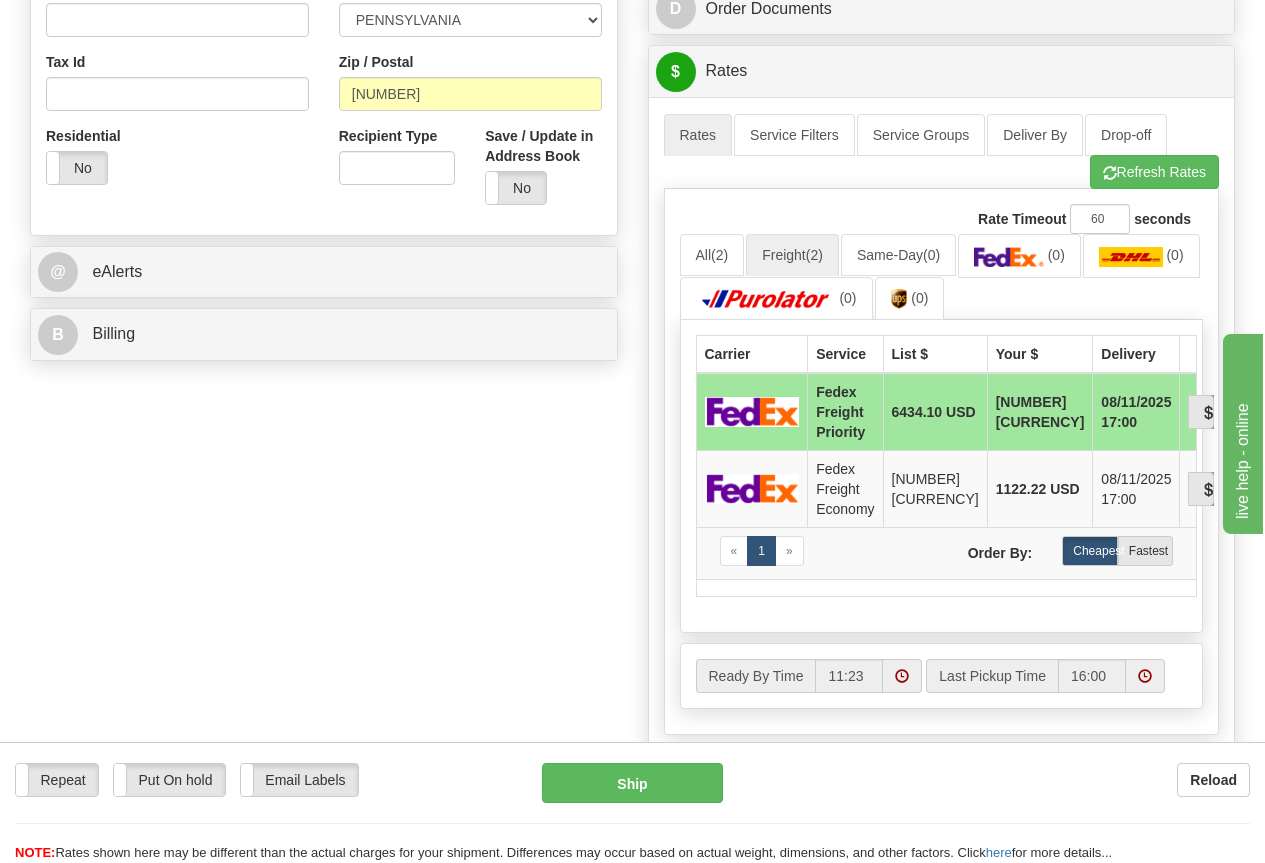 click on "[NUMBER] [CURRENCY]" at bounding box center [1040, 412] 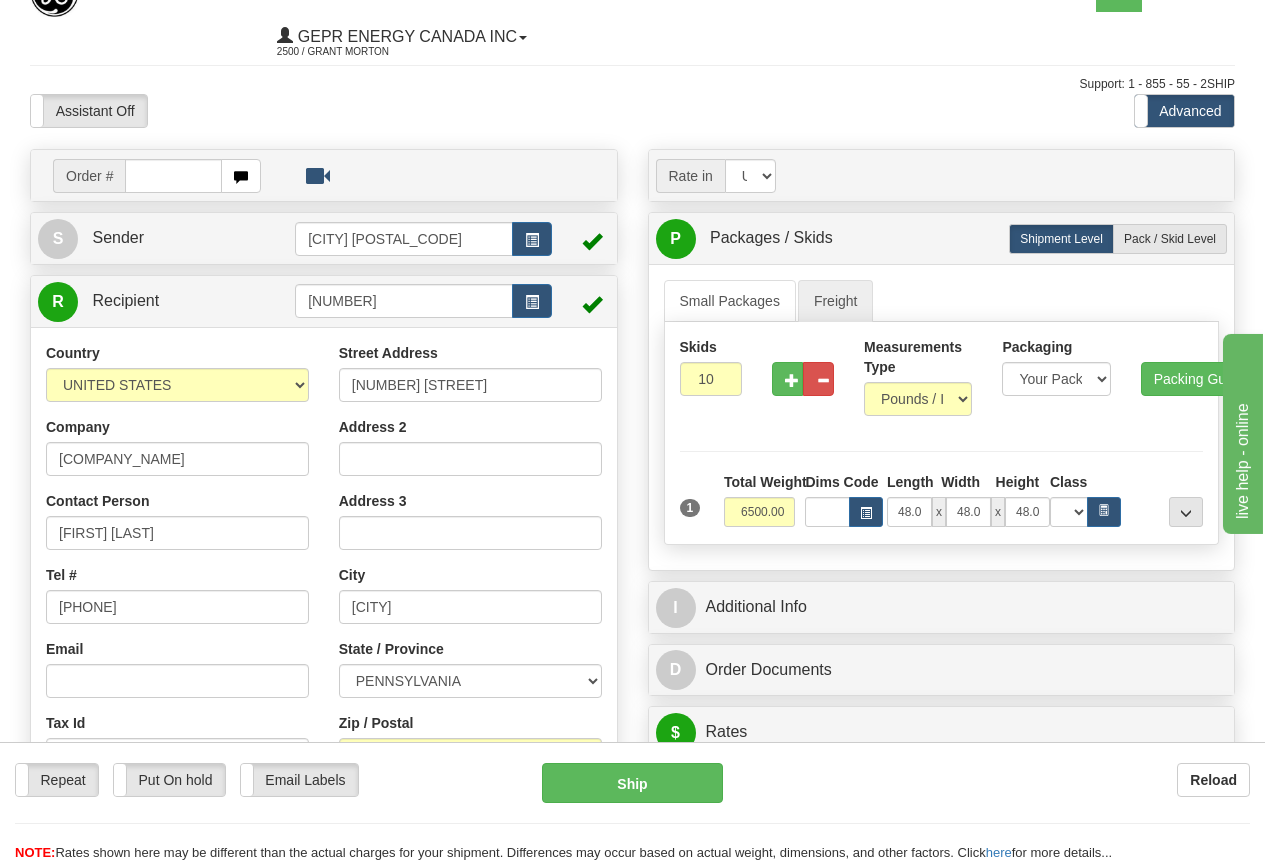 scroll, scrollTop: 0, scrollLeft: 0, axis: both 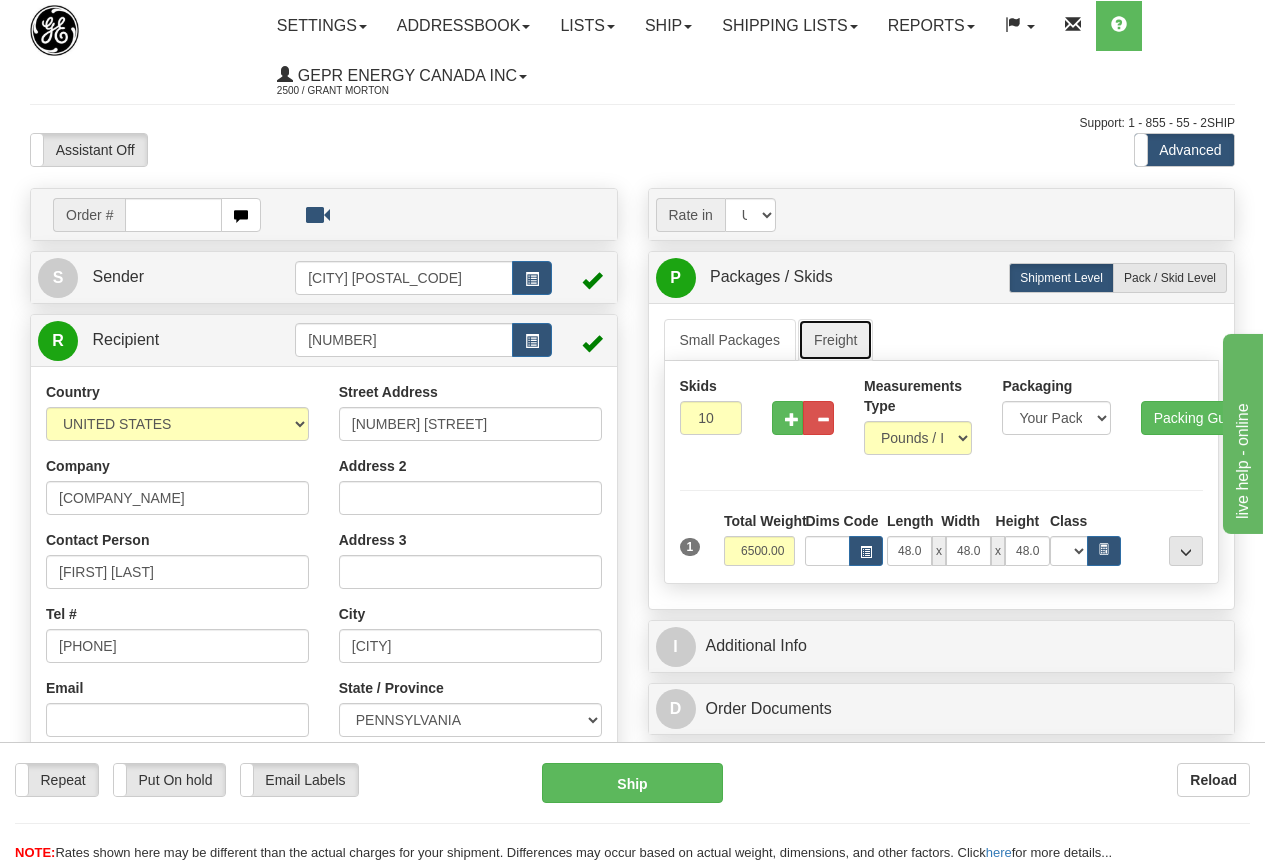 click on "Freight" at bounding box center [836, 340] 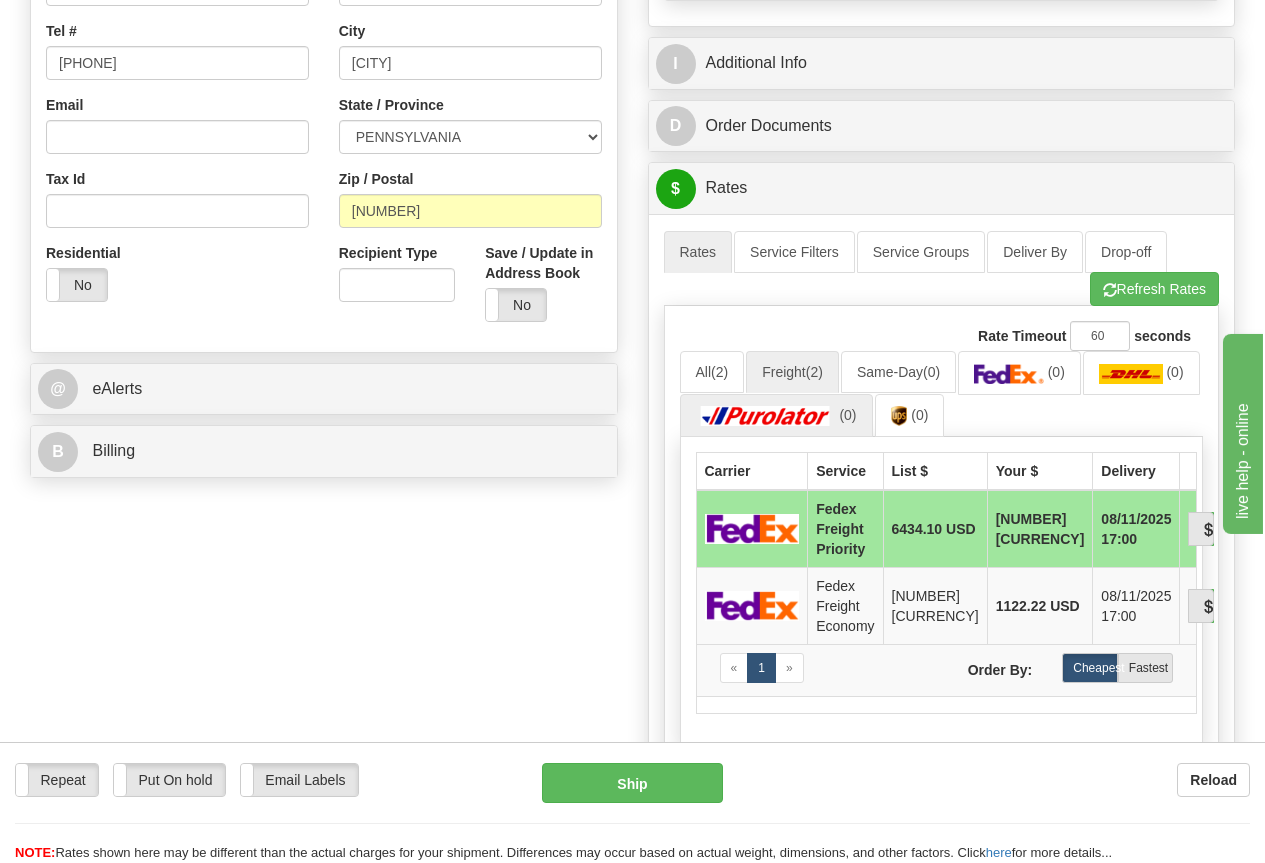scroll, scrollTop: 600, scrollLeft: 0, axis: vertical 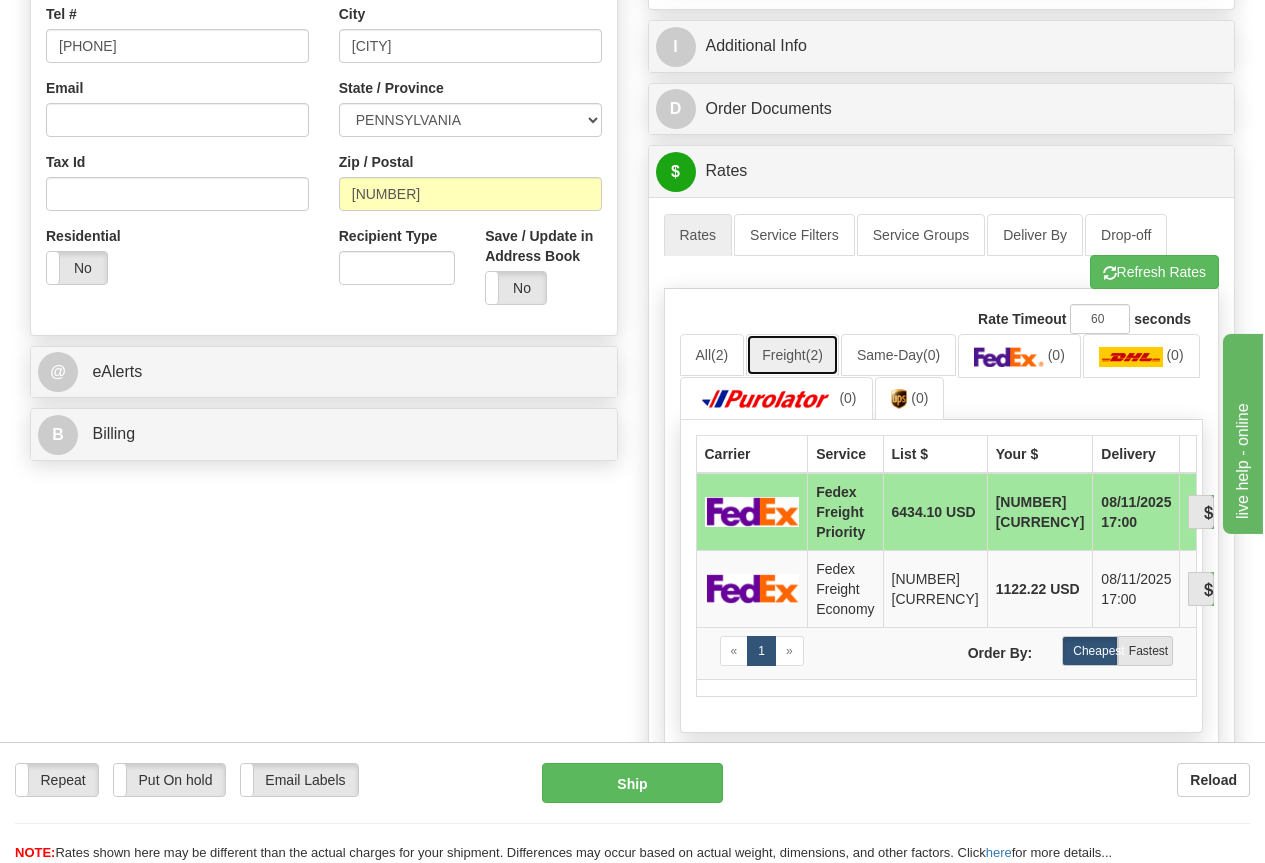 click on "Freight  (2)" at bounding box center (792, 355) 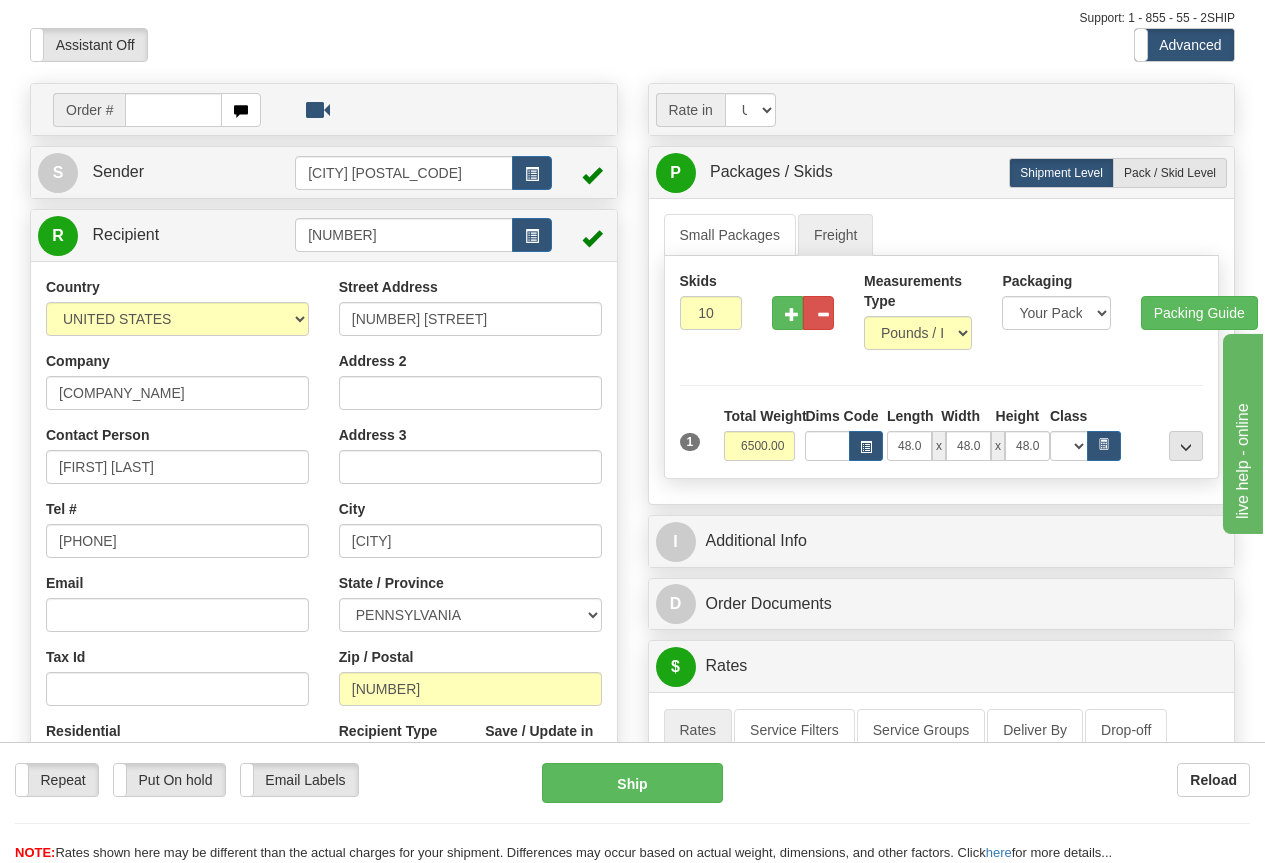 scroll, scrollTop: 100, scrollLeft: 0, axis: vertical 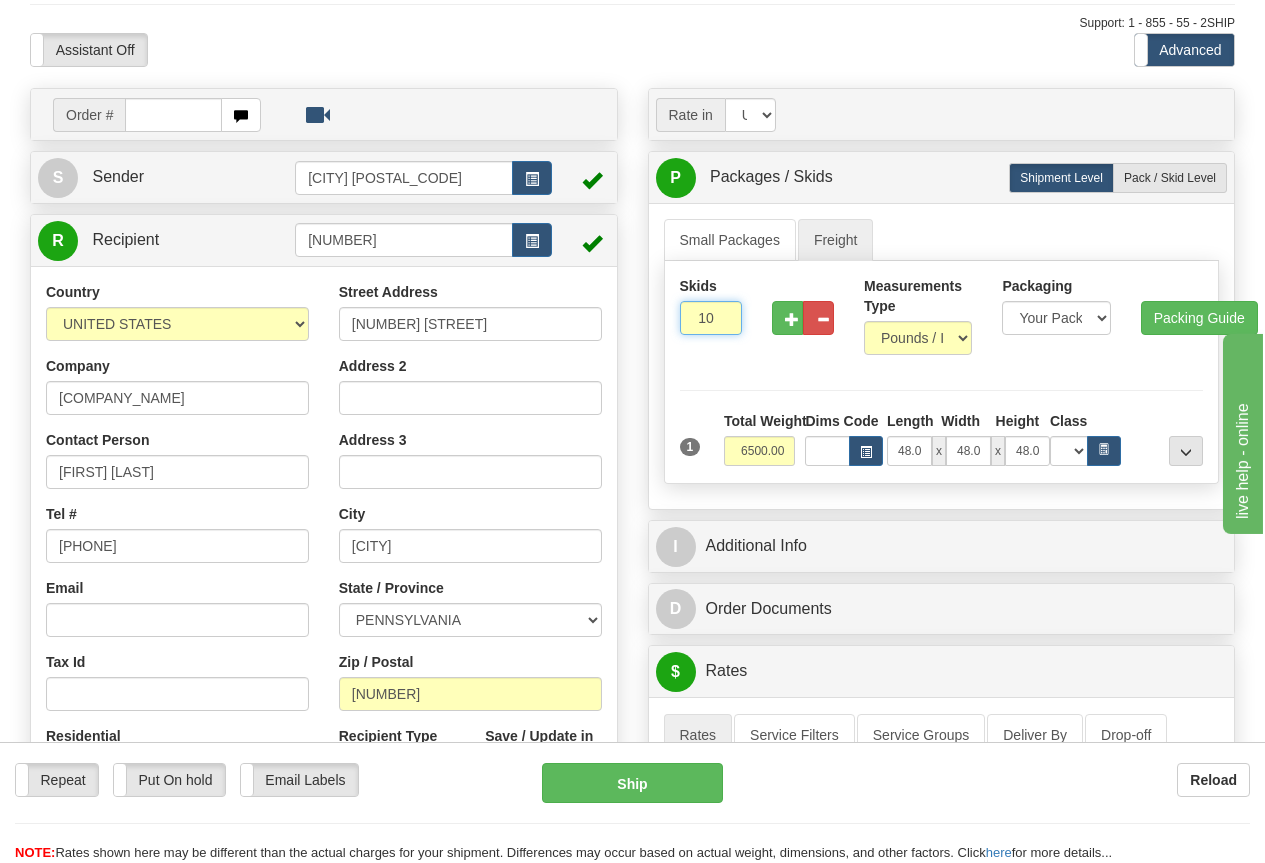 click on "10" at bounding box center [711, 318] 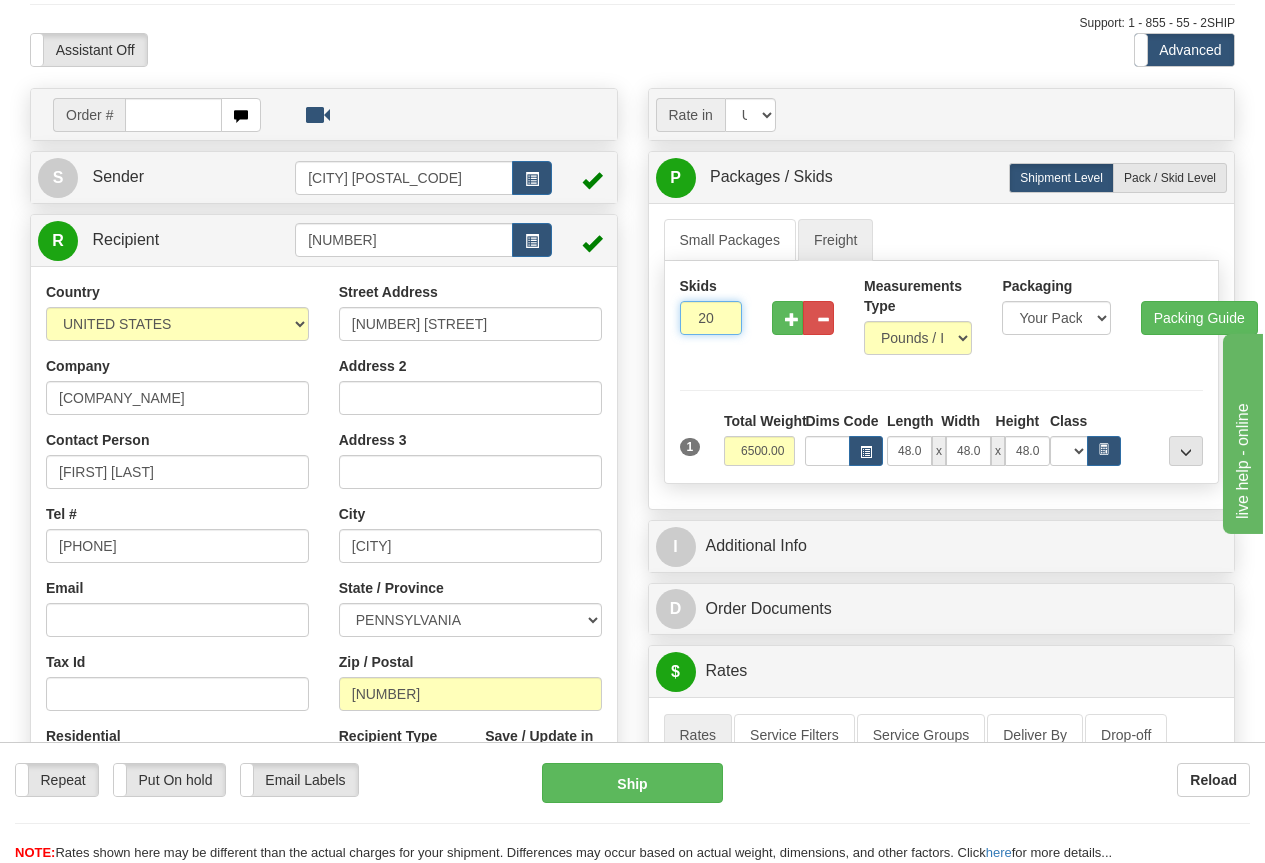 type on "20" 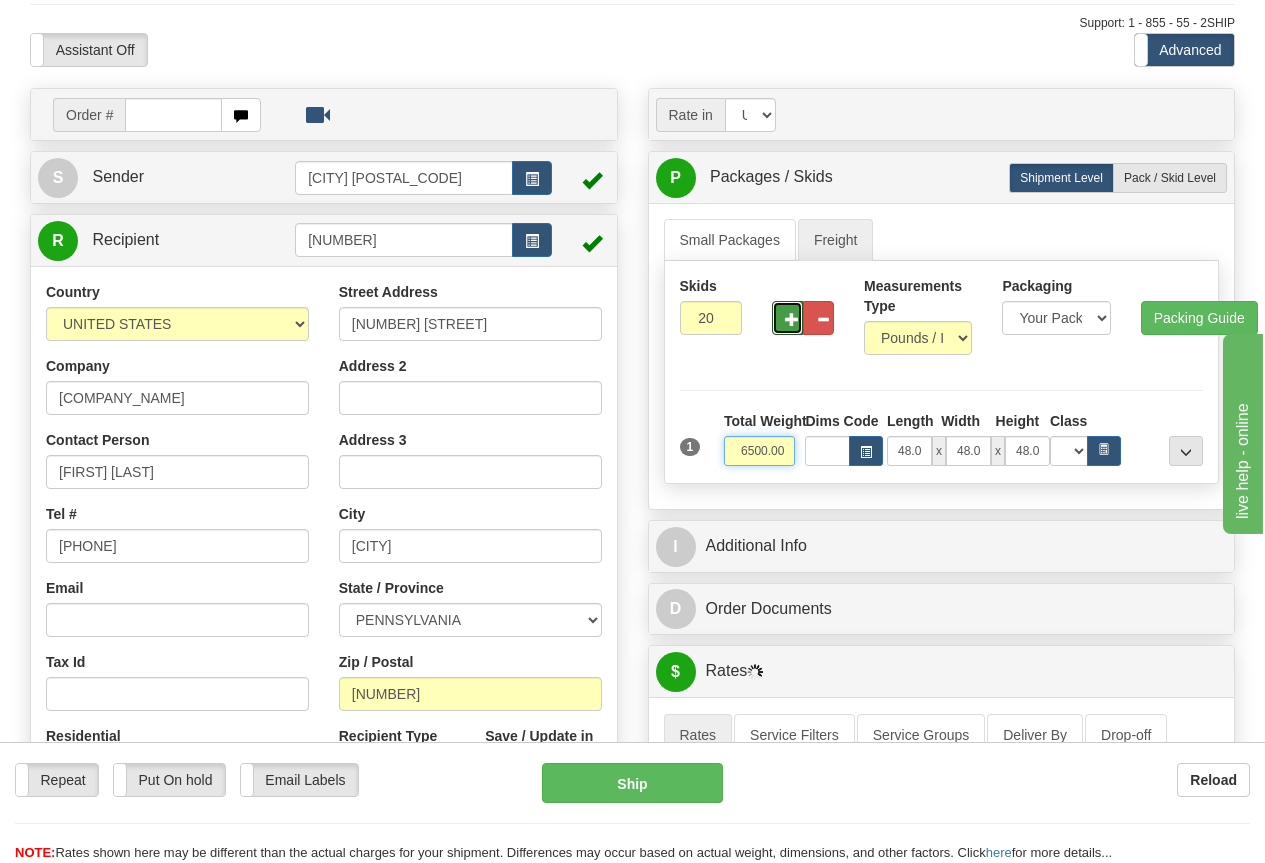 drag, startPoint x: 739, startPoint y: 447, endPoint x: 757, endPoint y: 438, distance: 20.12461 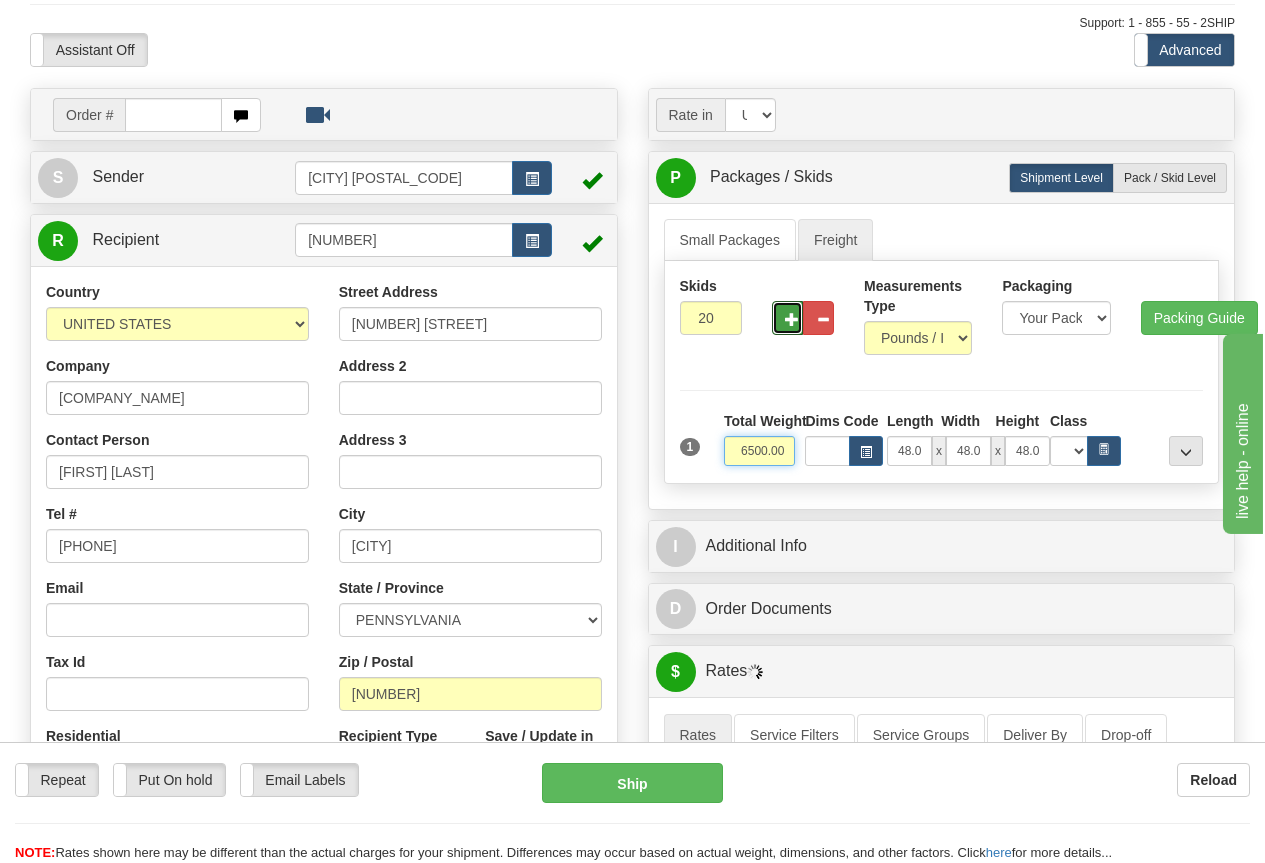 click on "6500.00" at bounding box center (760, 451) 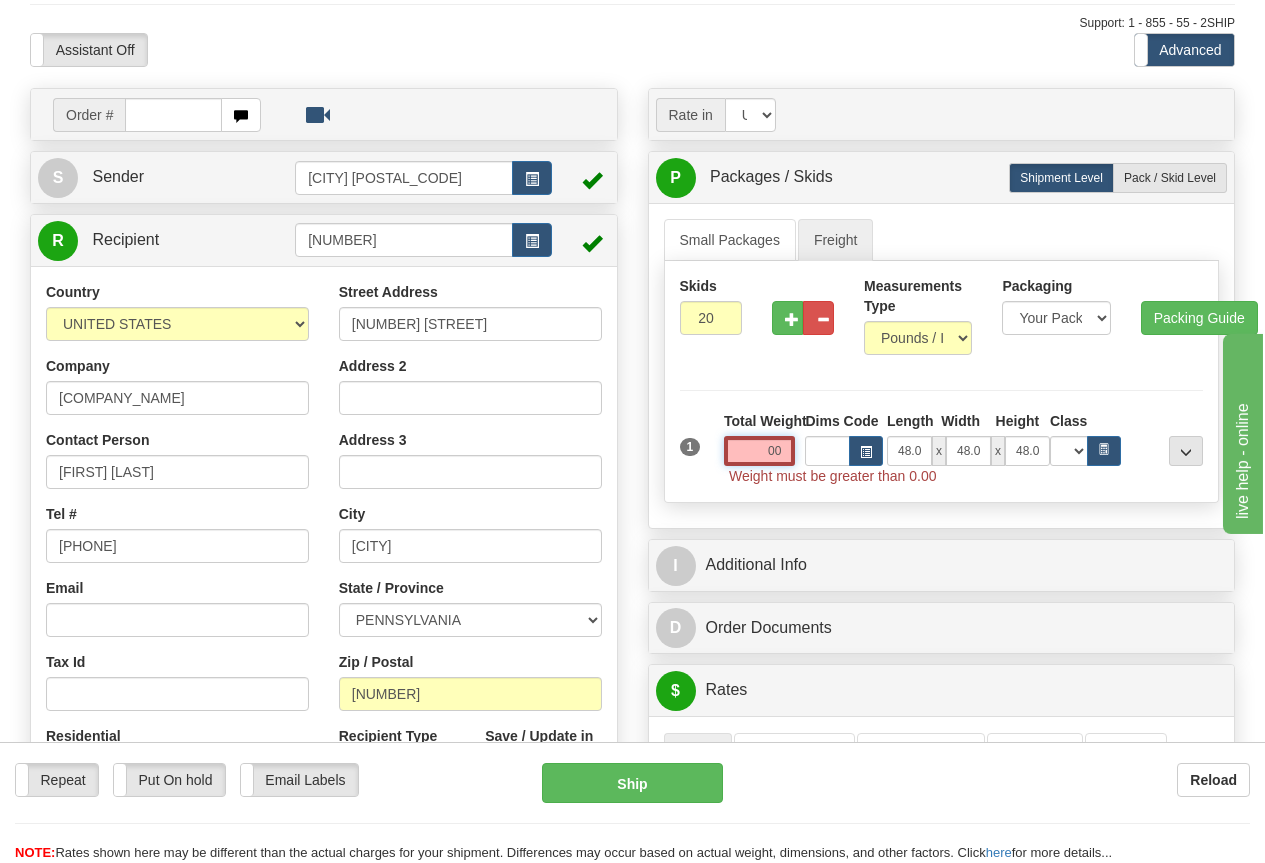 type on "0" 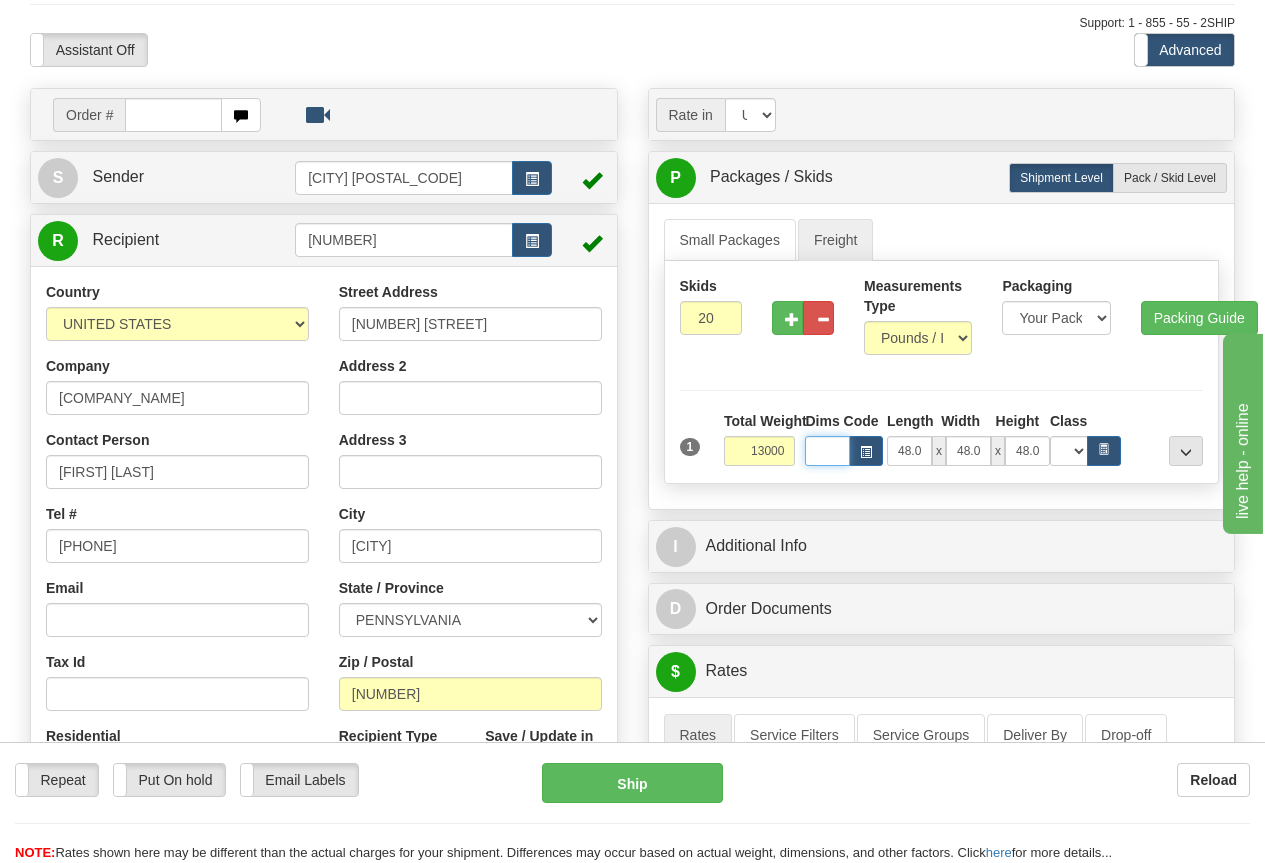 type on "13000.00" 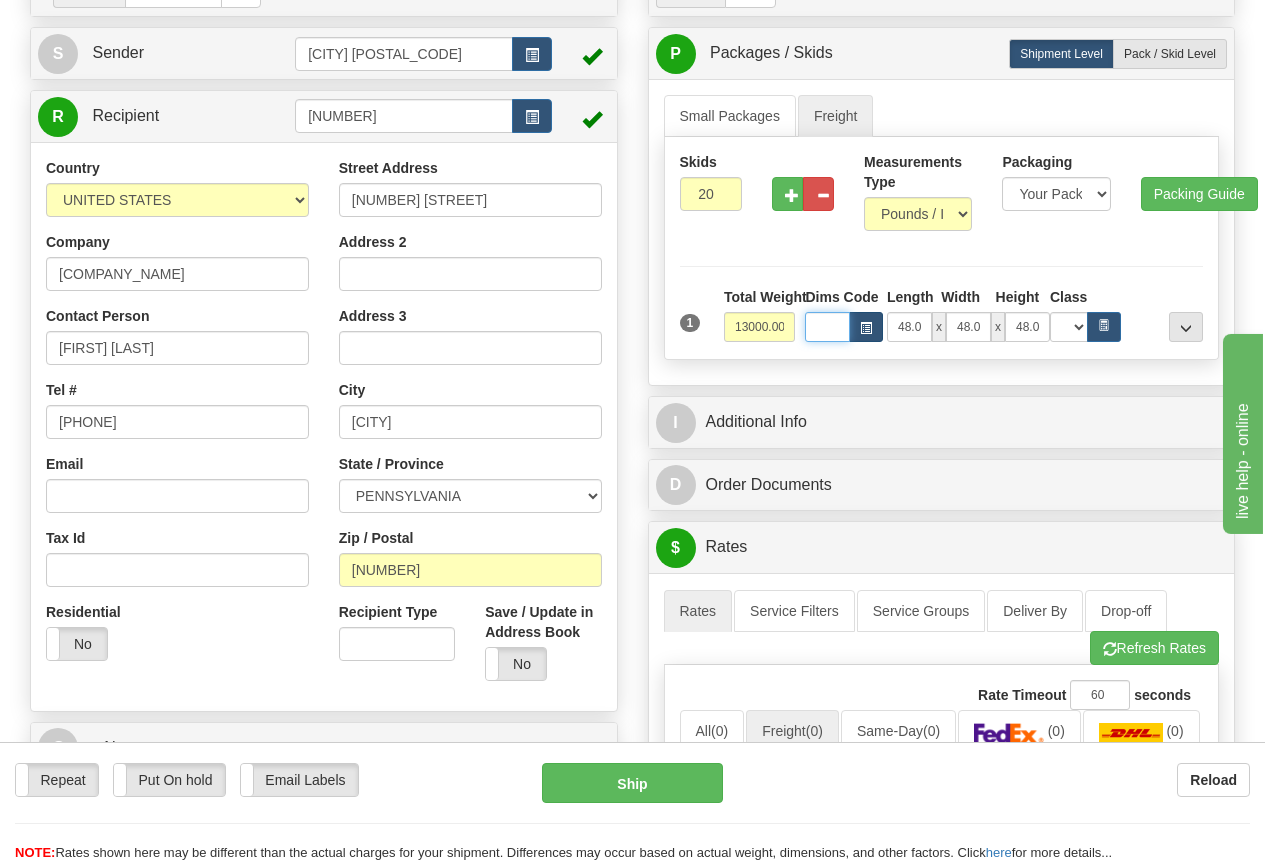 scroll, scrollTop: 200, scrollLeft: 0, axis: vertical 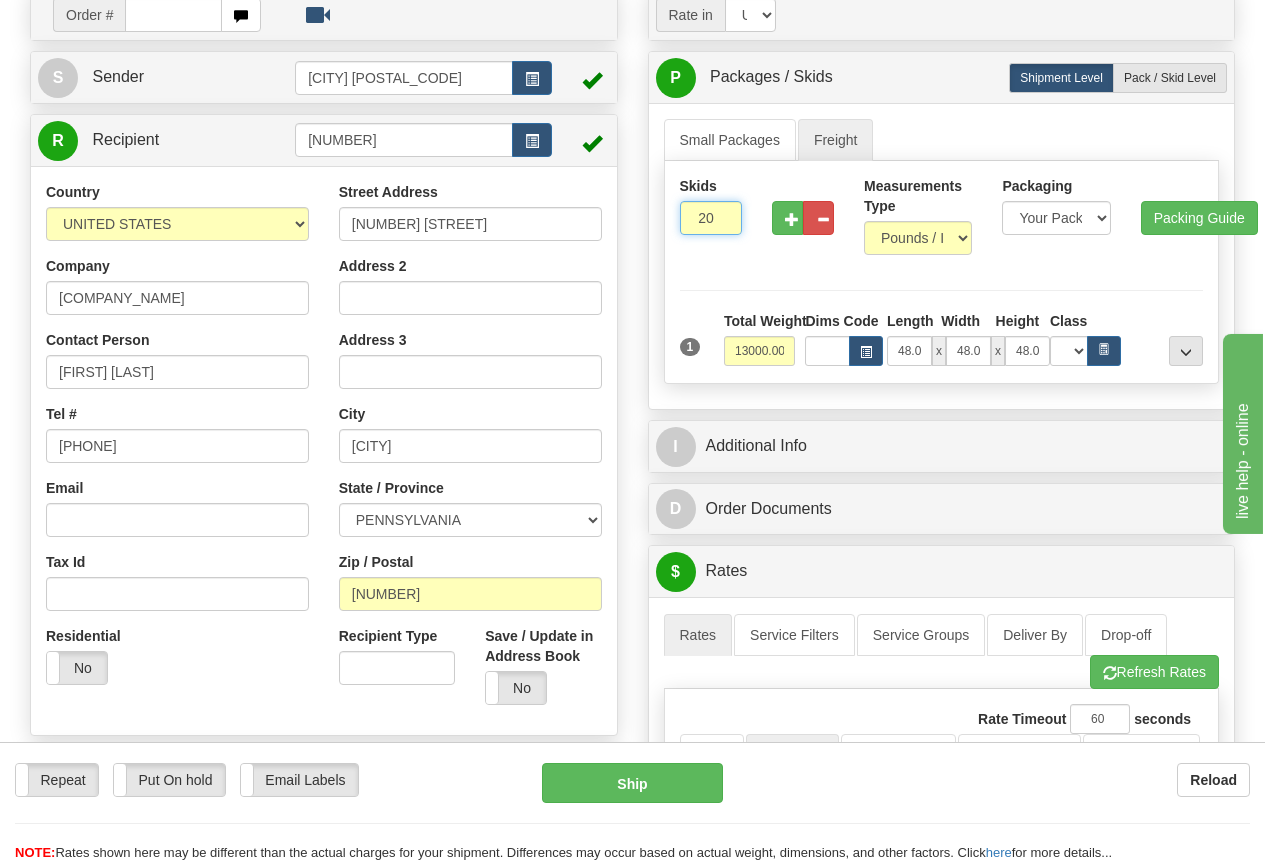 click on "20" at bounding box center (711, 218) 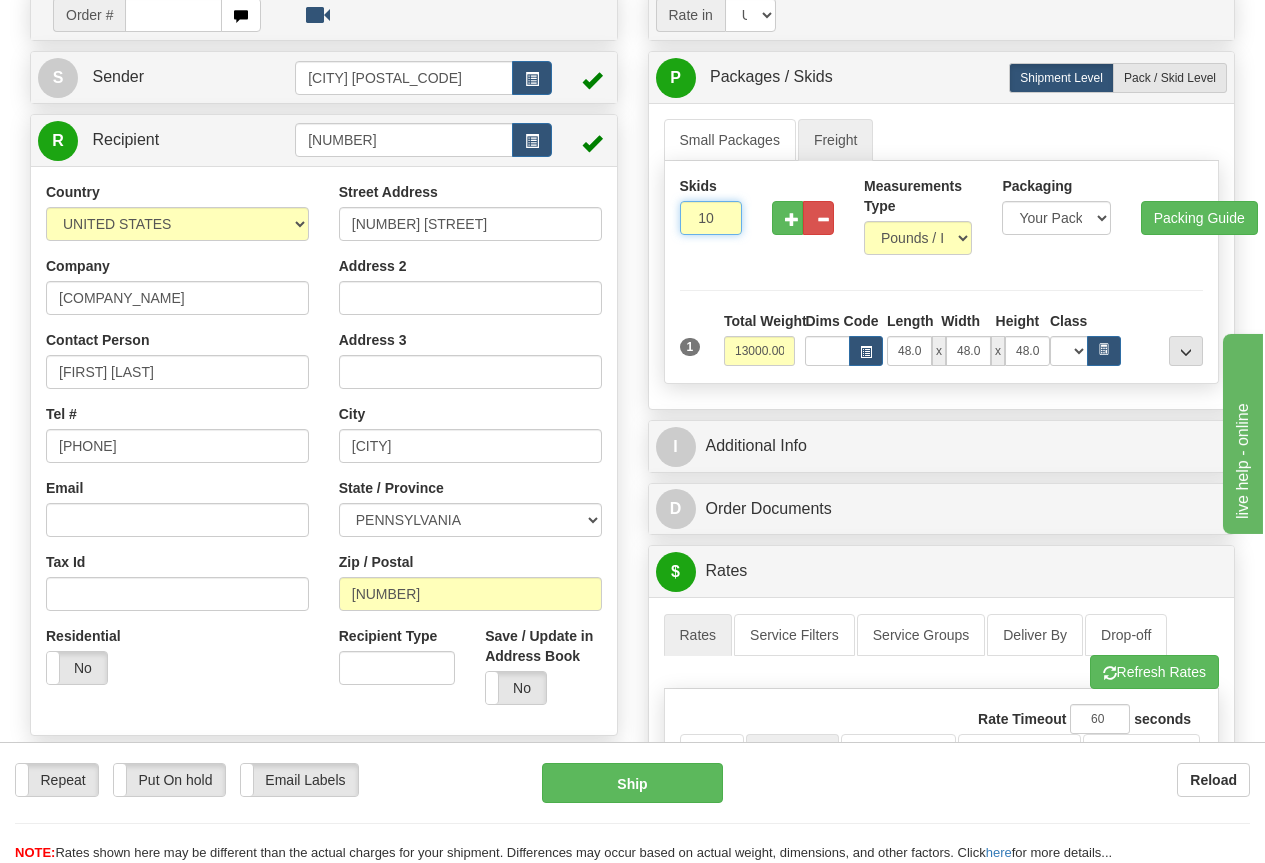 type on "10" 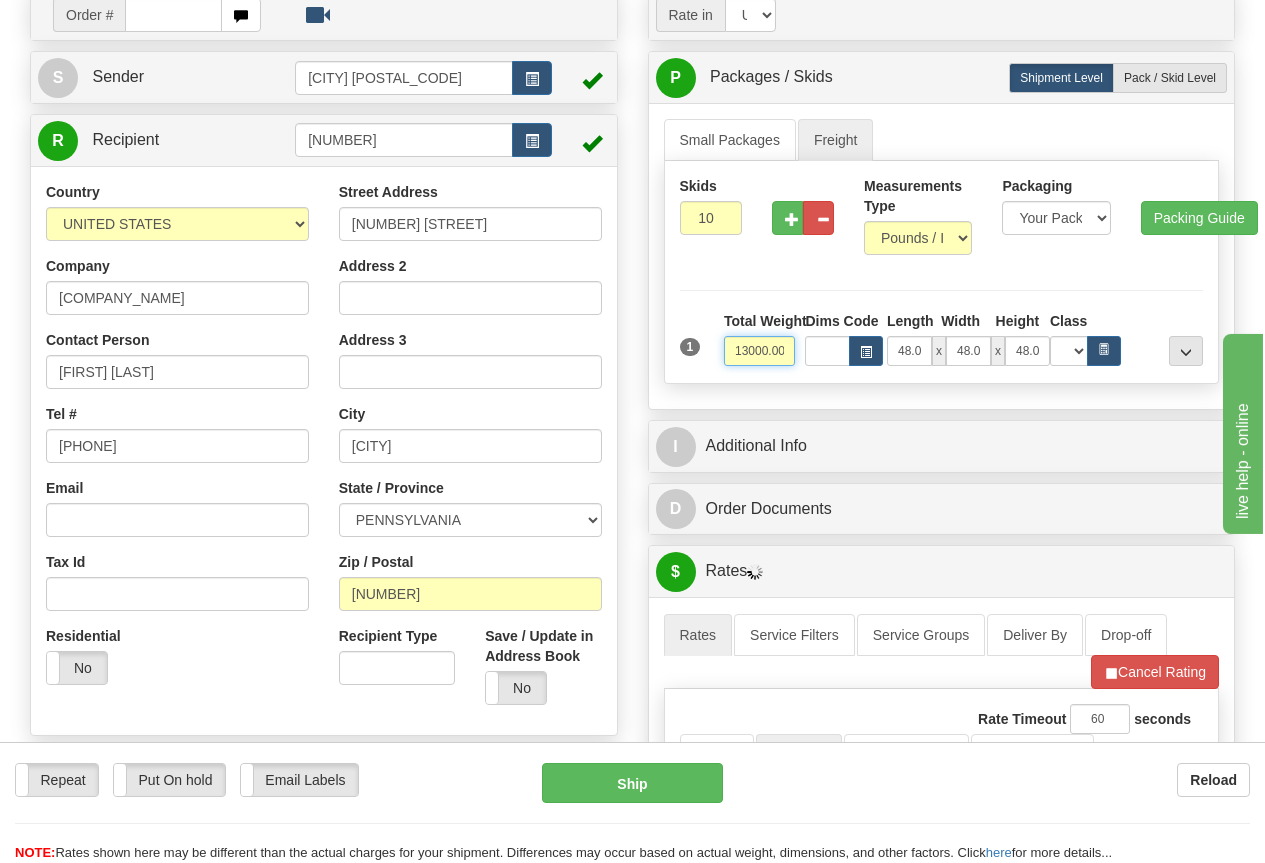 drag, startPoint x: 739, startPoint y: 346, endPoint x: 752, endPoint y: 333, distance: 18.384777 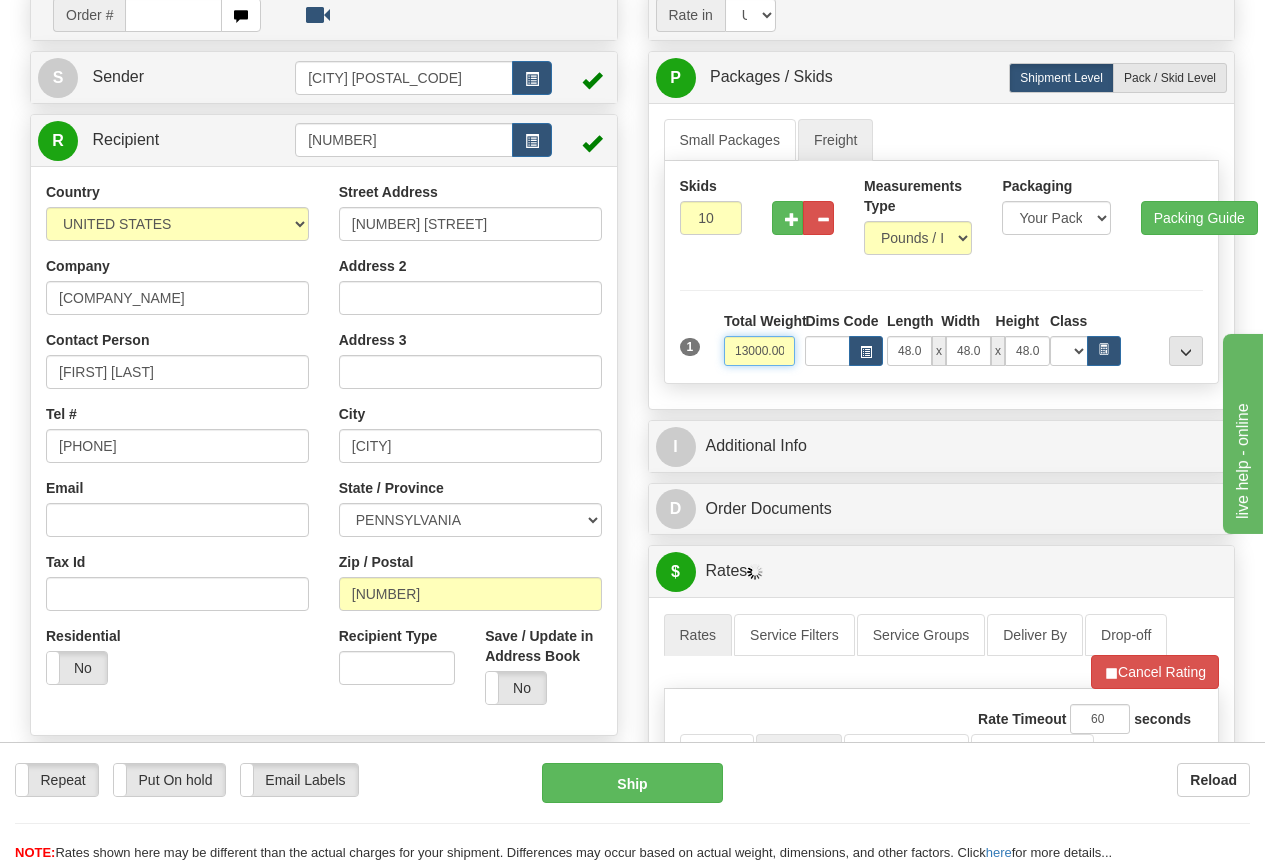 click on "13000.00" at bounding box center (760, 351) 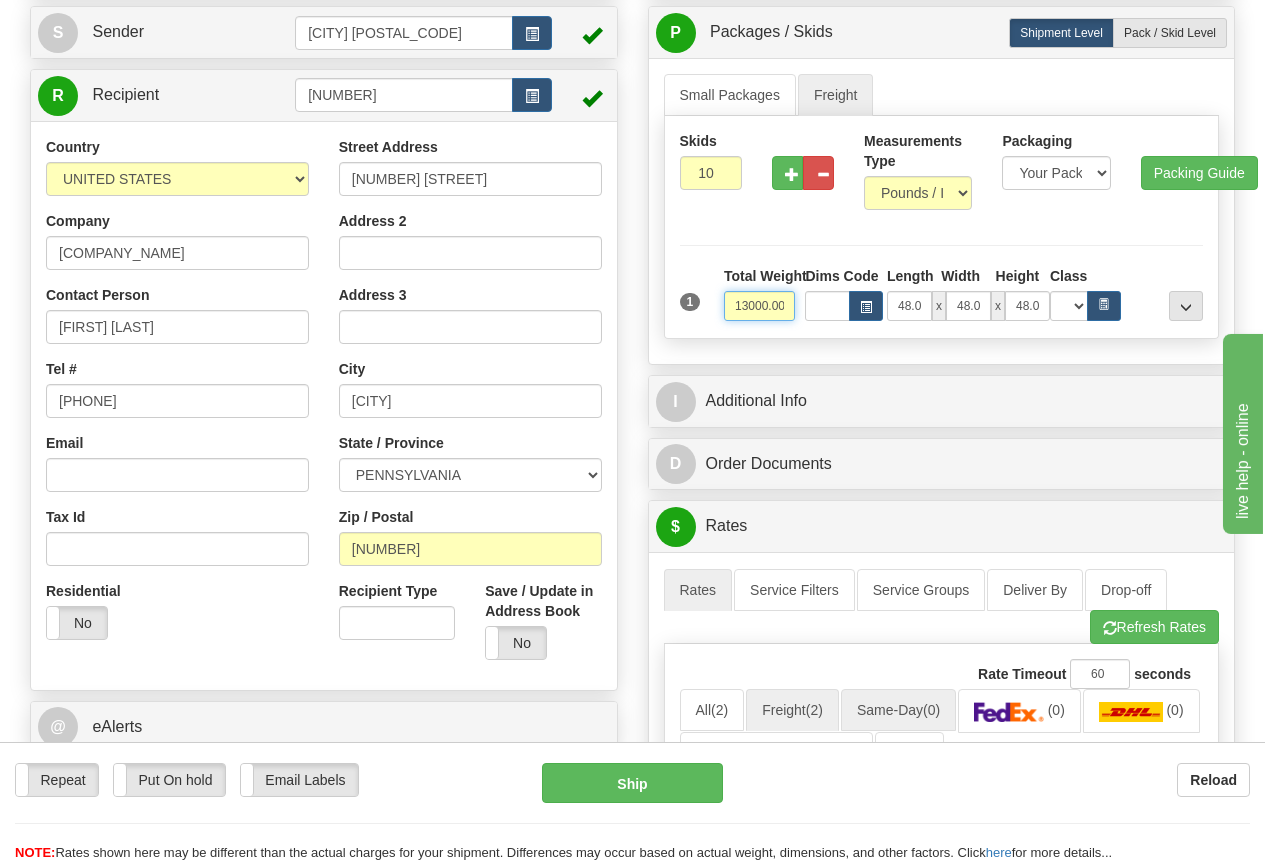 scroll, scrollTop: 200, scrollLeft: 0, axis: vertical 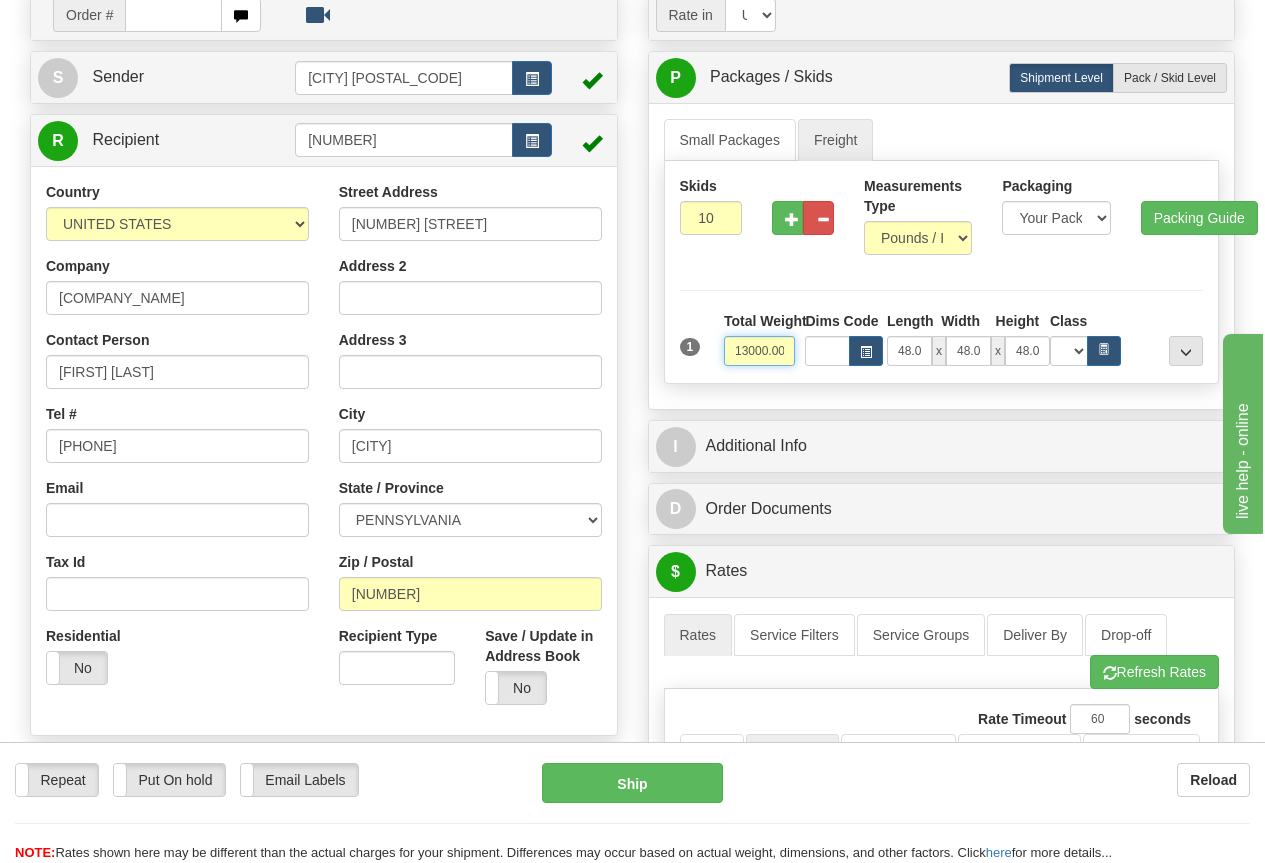 drag, startPoint x: 731, startPoint y: 349, endPoint x: 800, endPoint y: 351, distance: 69.02898 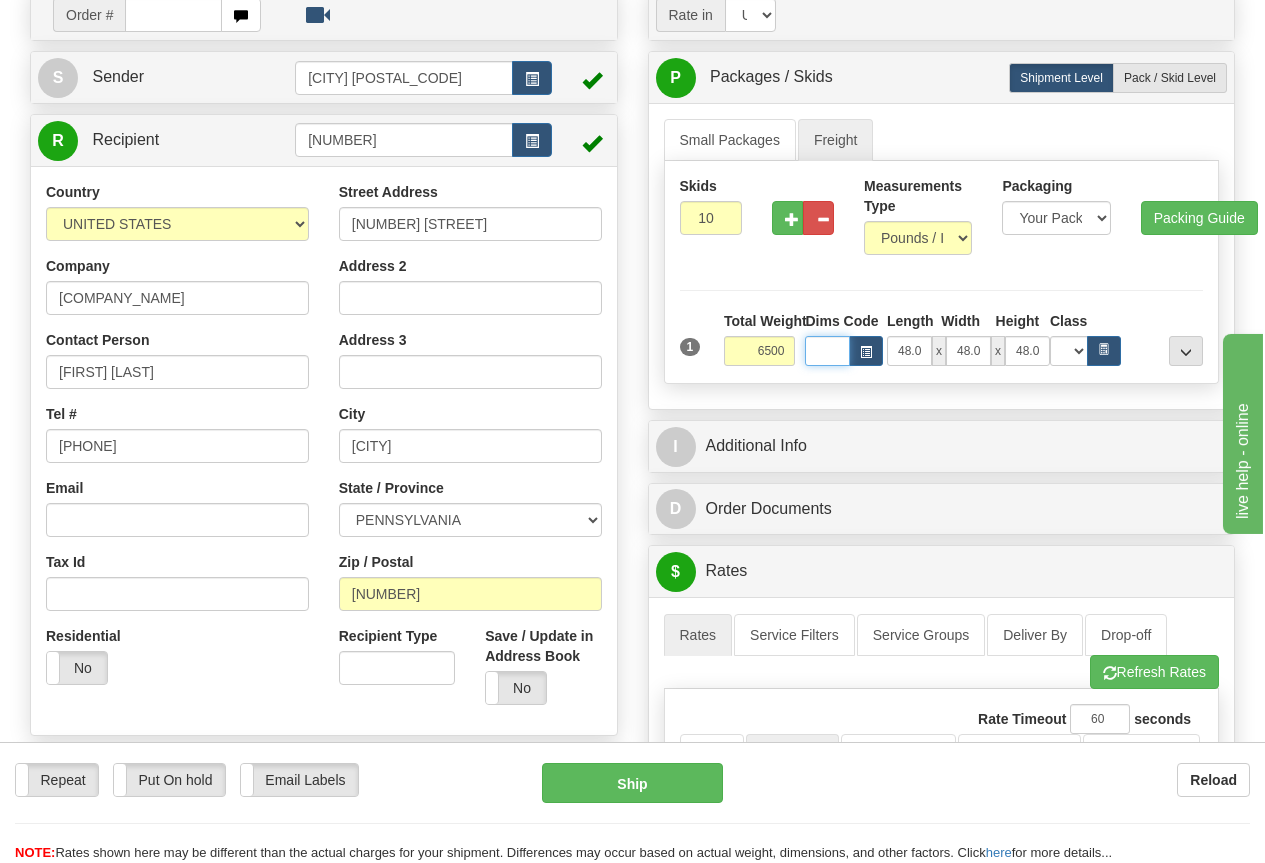 type on "6500.00" 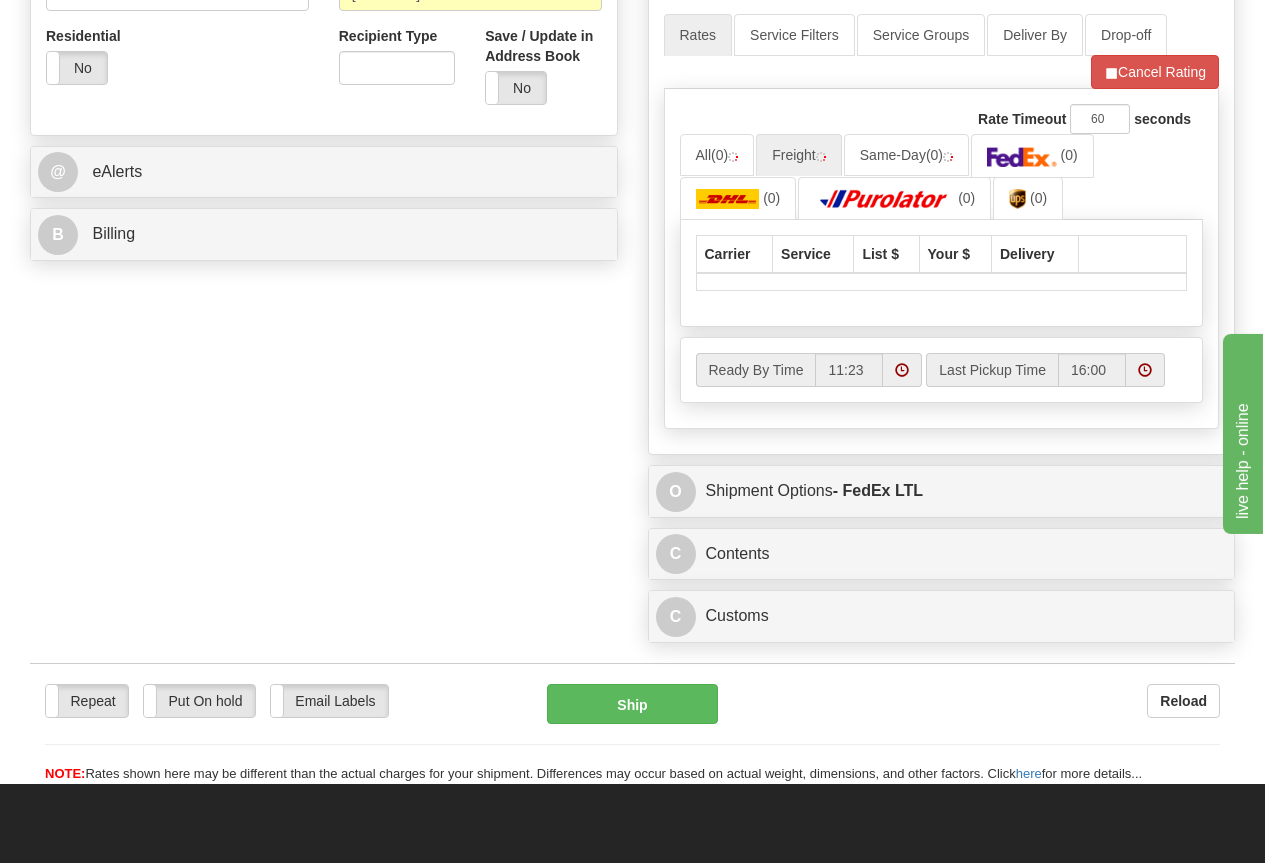 scroll, scrollTop: 700, scrollLeft: 0, axis: vertical 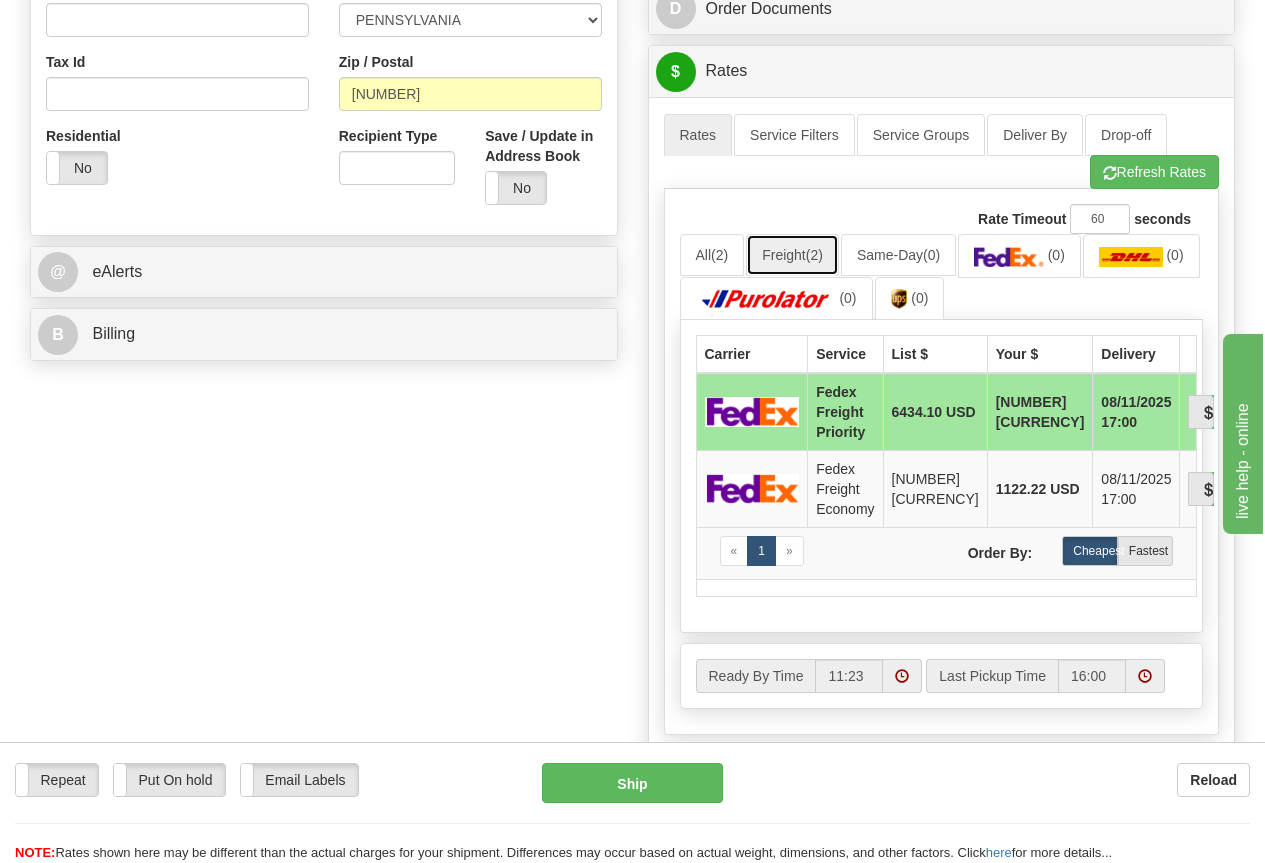 click on "(2)" at bounding box center [814, 255] 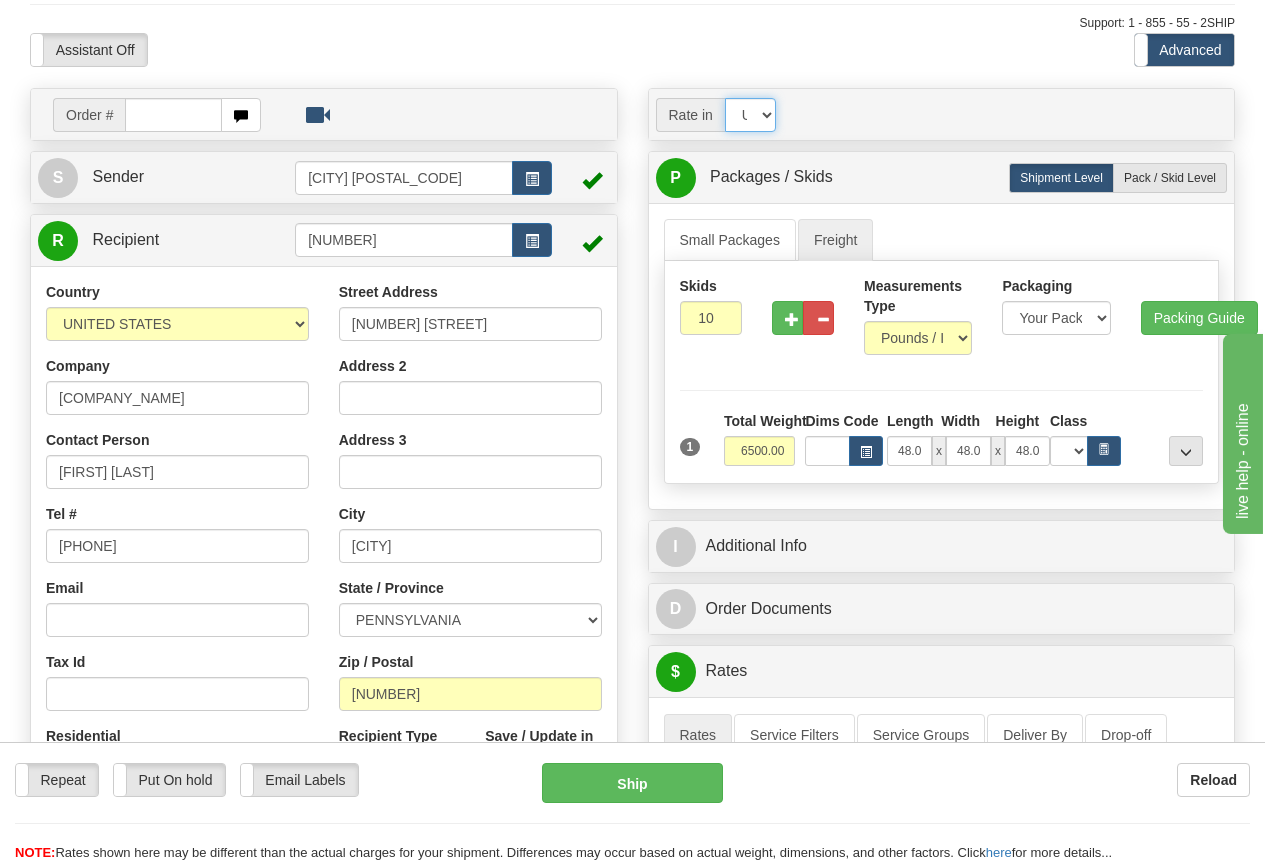 click on "Account Currency
ARN
AWG
AUD
AUS
BHD
BBD
BFR
BMD
BRC
BRL
GBP
UKL
BND
BGN
CAD
CHP
CNY
COP
CYL
CZK
CKZ
DKK
DMK
RDD
DFL
ECD
EGP
EUR
FIM
FFR
DRA
GTQ
HKD
ISK
INR
IDR
IRL
LIT
JAD
JYE
KUD
LFR
MOP
MYR
NMP
ANG
NTD
NZD
KPW
NOK
PHP
PLN
ESC
IRR
RON
WON
SAR
SGD
SID
ZAR
PTS
SEK
SFR
CHF
THB
TTD
TRL
AED
DHS
USD
UYP
VEB" at bounding box center (750, 115) 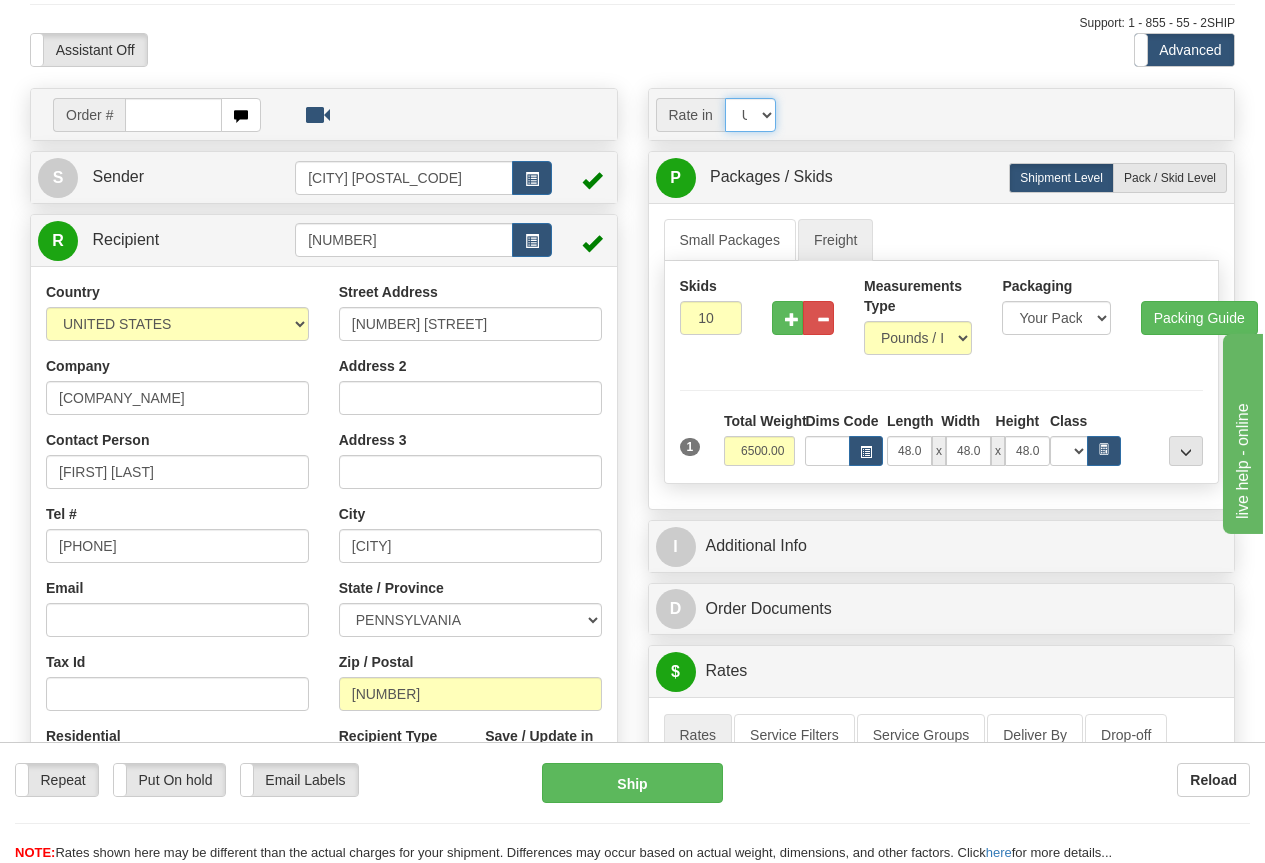 select on "CAD" 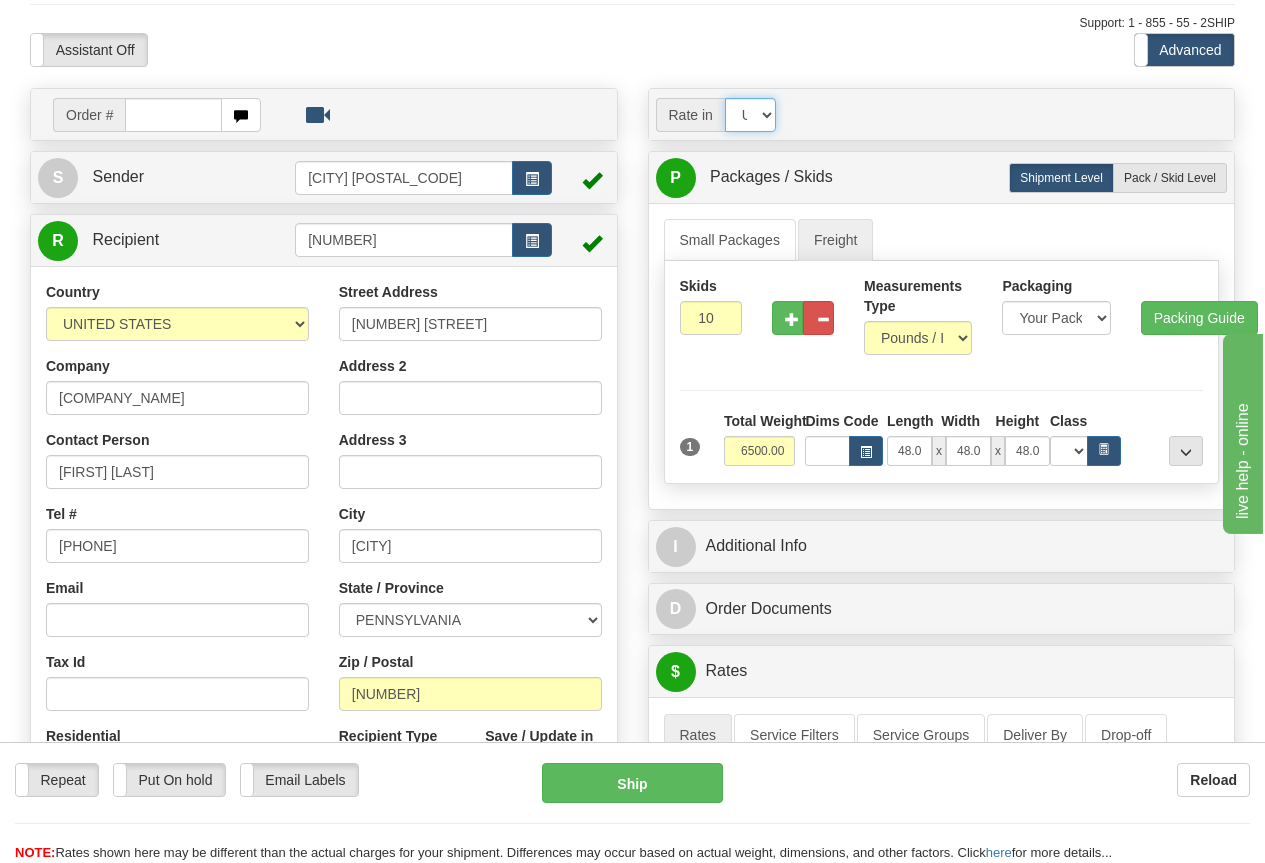 click on "Account Currency
ARN
AWG
AUD
AUS
BHD
BBD
BFR
BMD
BRC
BRL
GBP
UKL
BND
BGN
CAD
CHP
CNY
COP
CYL
CZK
CKZ
DKK
DMK
RDD
DFL
ECD
EGP
EUR
FIM
FFR
DRA
GTQ
HKD
ISK
INR
IDR
IRL
LIT
JAD
JYE
KUD
LFR
MOP
MYR
NMP
ANG
NTD
NZD
KPW
NOK
PHP
PLN
ESC
IRR
RON
WON
SAR
SGD
SID
ZAR
PTS
SEK
SFR
CHF
THB
TTD
TRL
AED
DHS
USD
UYP
VEB" at bounding box center [750, 115] 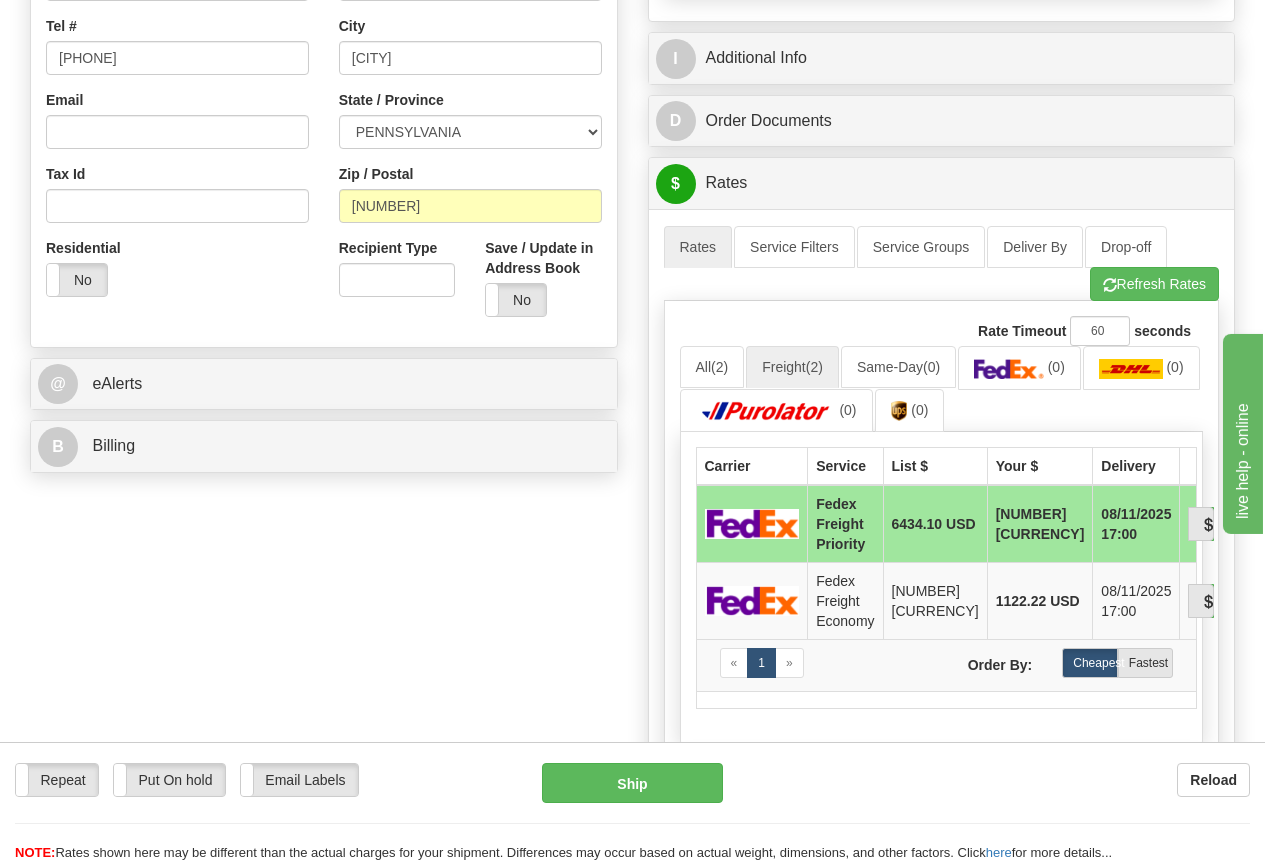 scroll, scrollTop: 600, scrollLeft: 0, axis: vertical 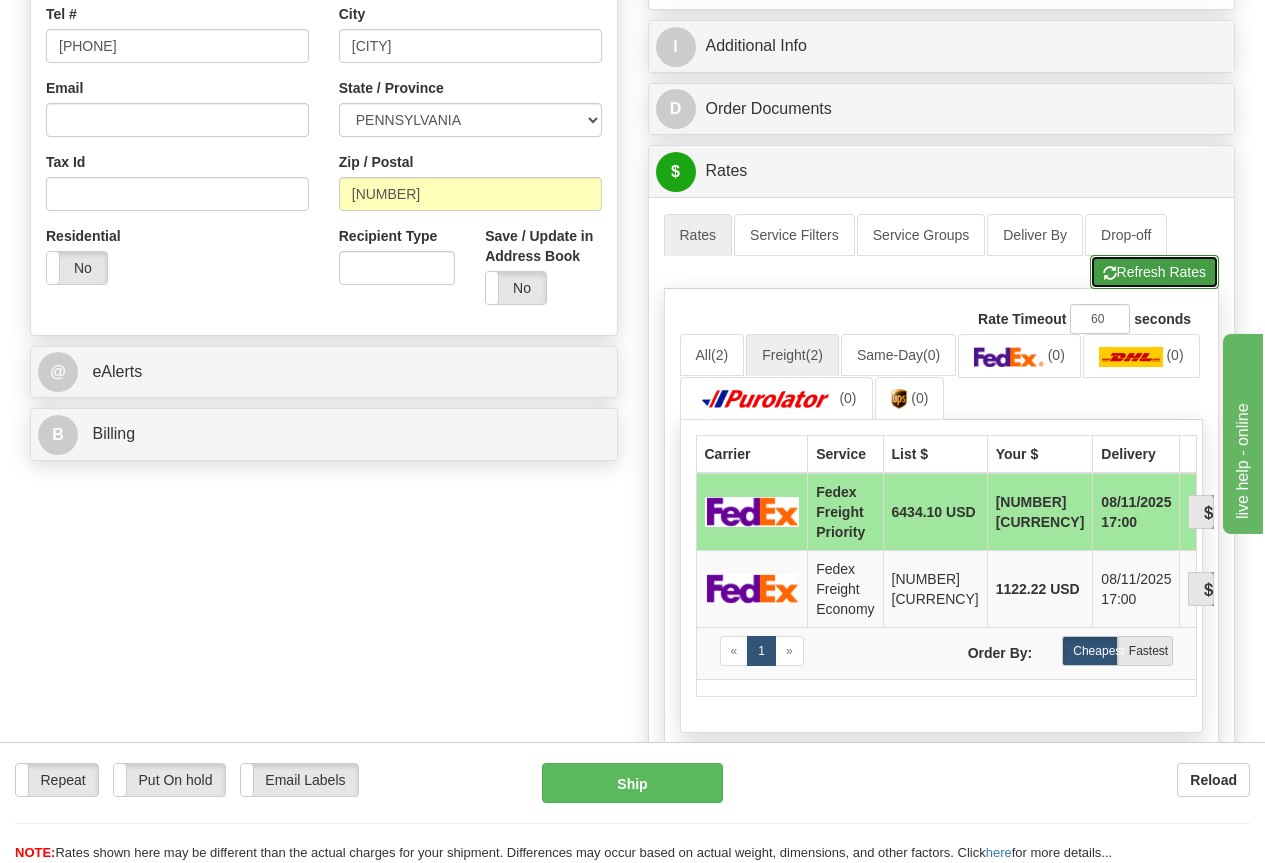 click on "Refresh Rates" at bounding box center (1154, 272) 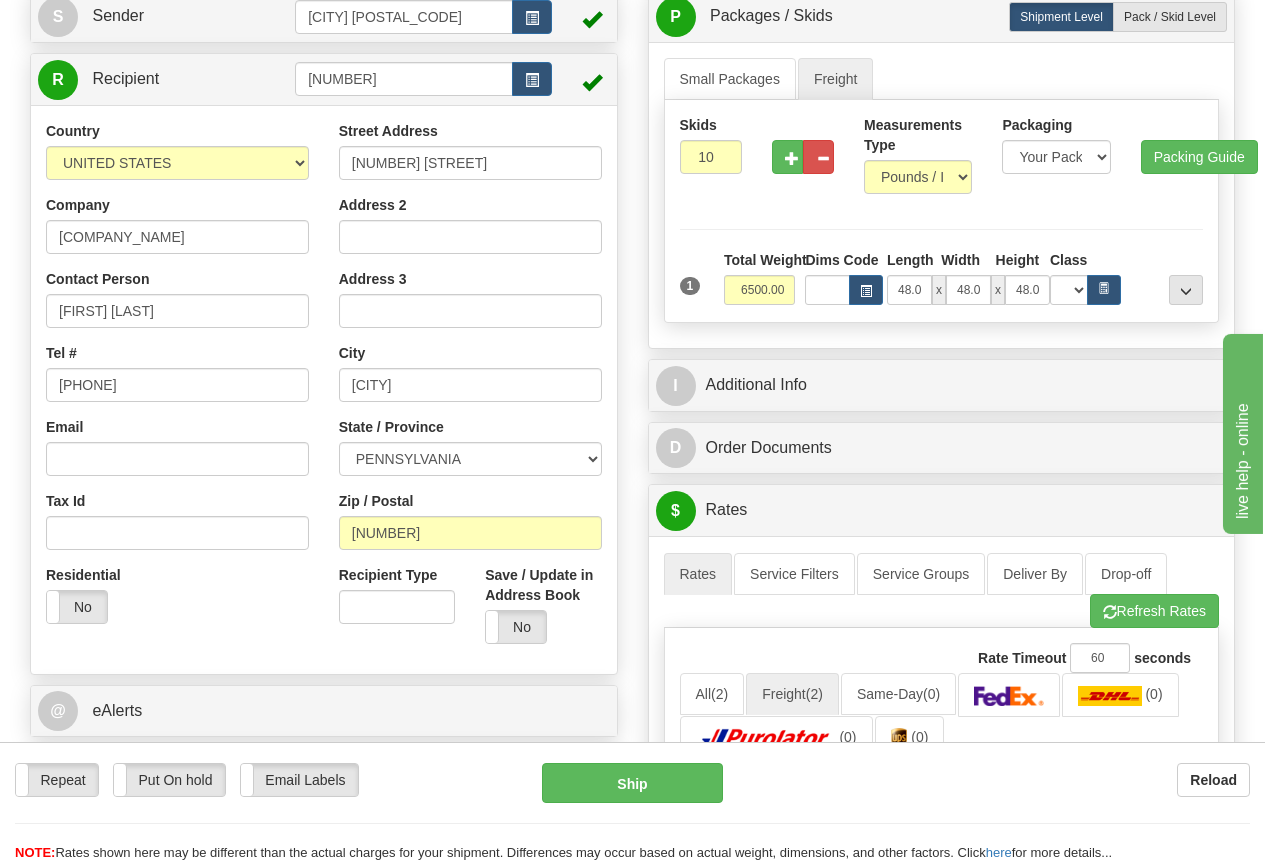 scroll, scrollTop: 0, scrollLeft: 0, axis: both 